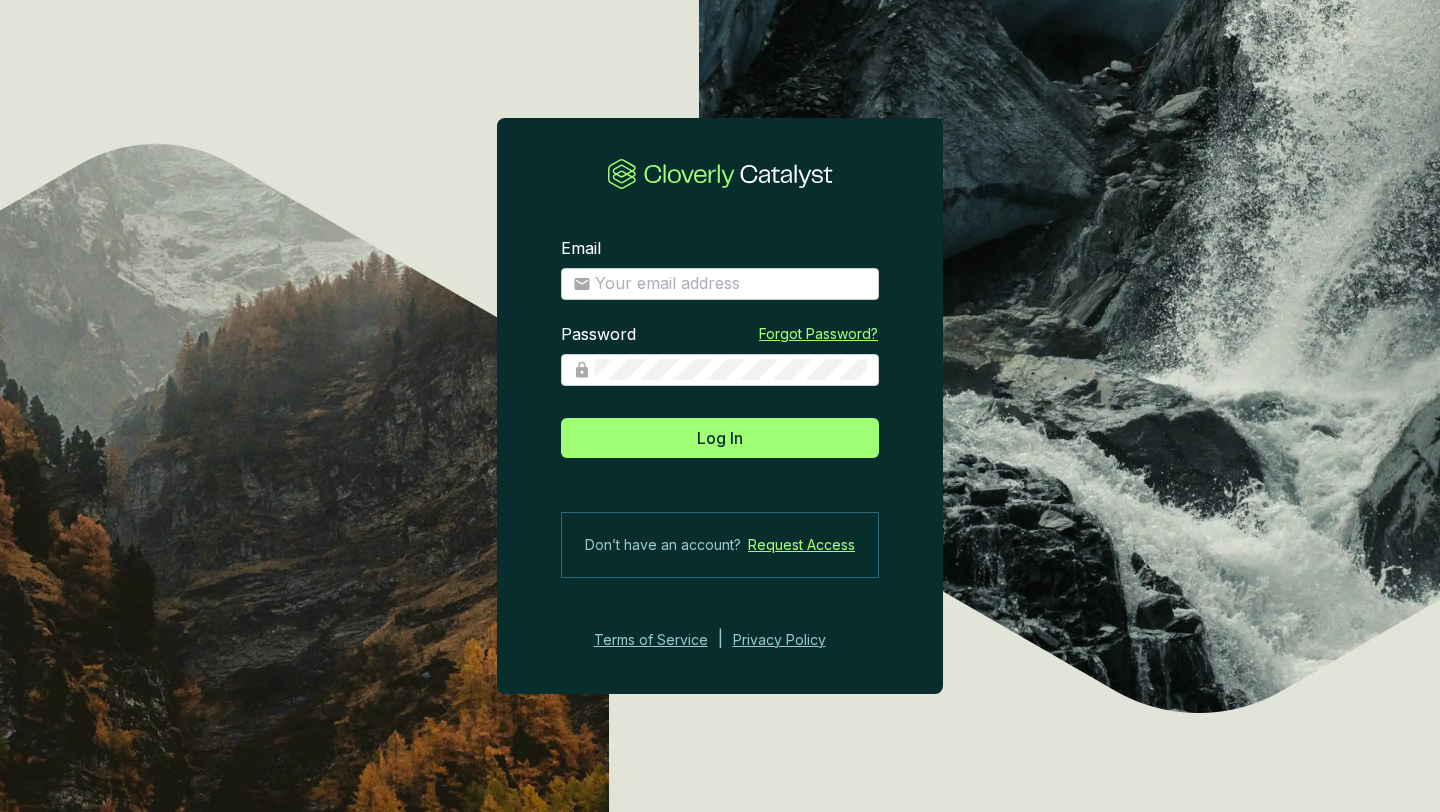 scroll, scrollTop: 0, scrollLeft: 0, axis: both 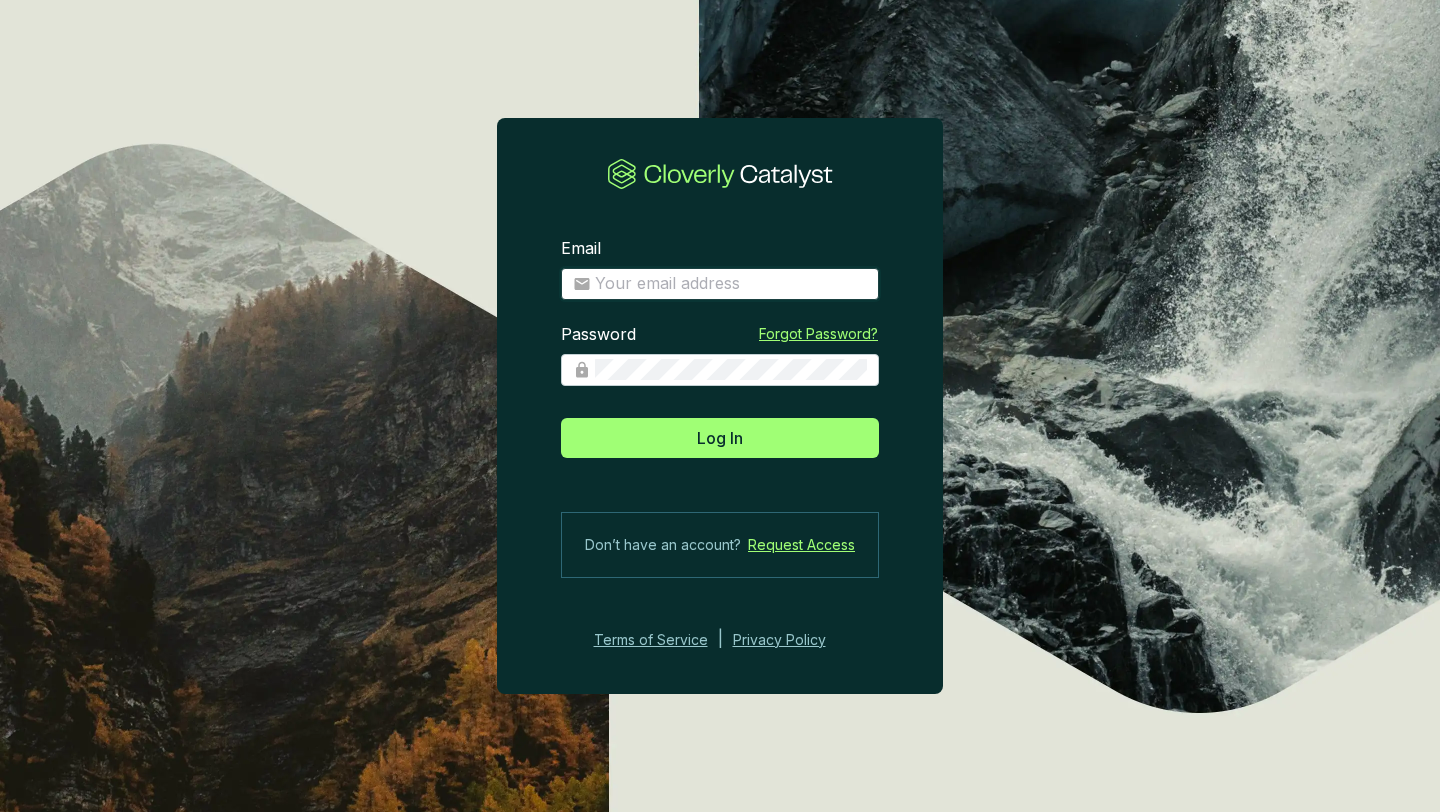 click on "Email" at bounding box center [731, 284] 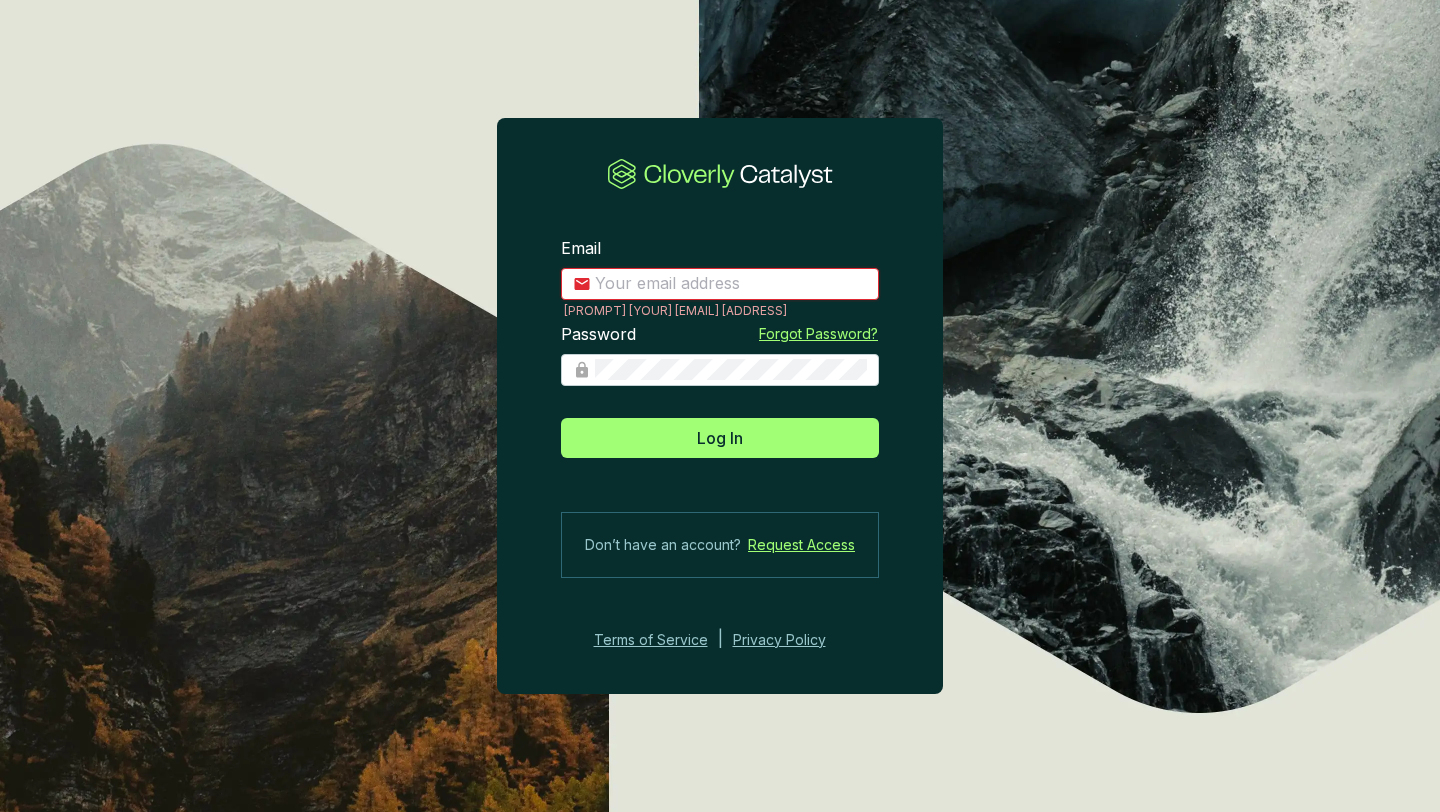 type on "[FIRST]@[DOMAIN]" 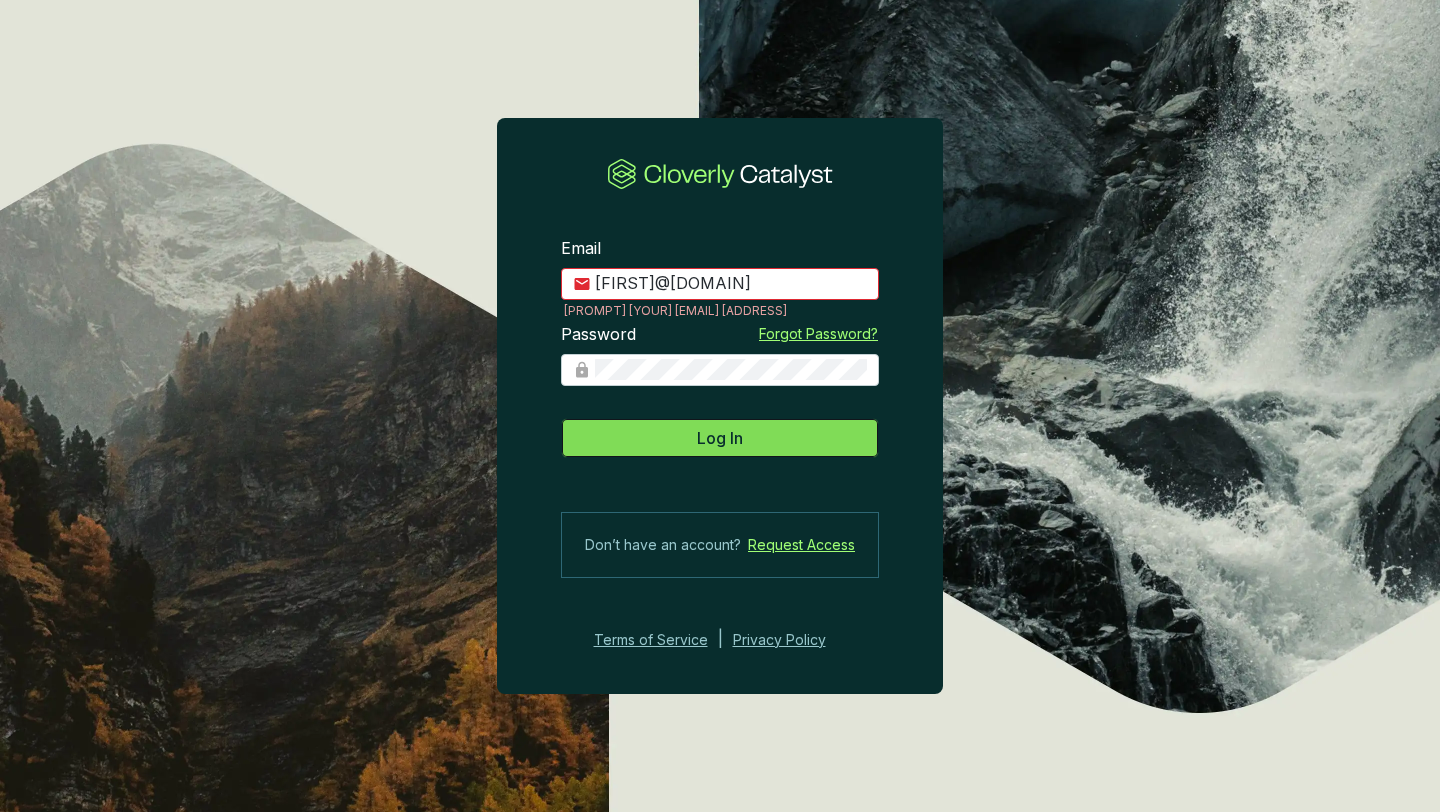 click on "Log In" at bounding box center (720, 438) 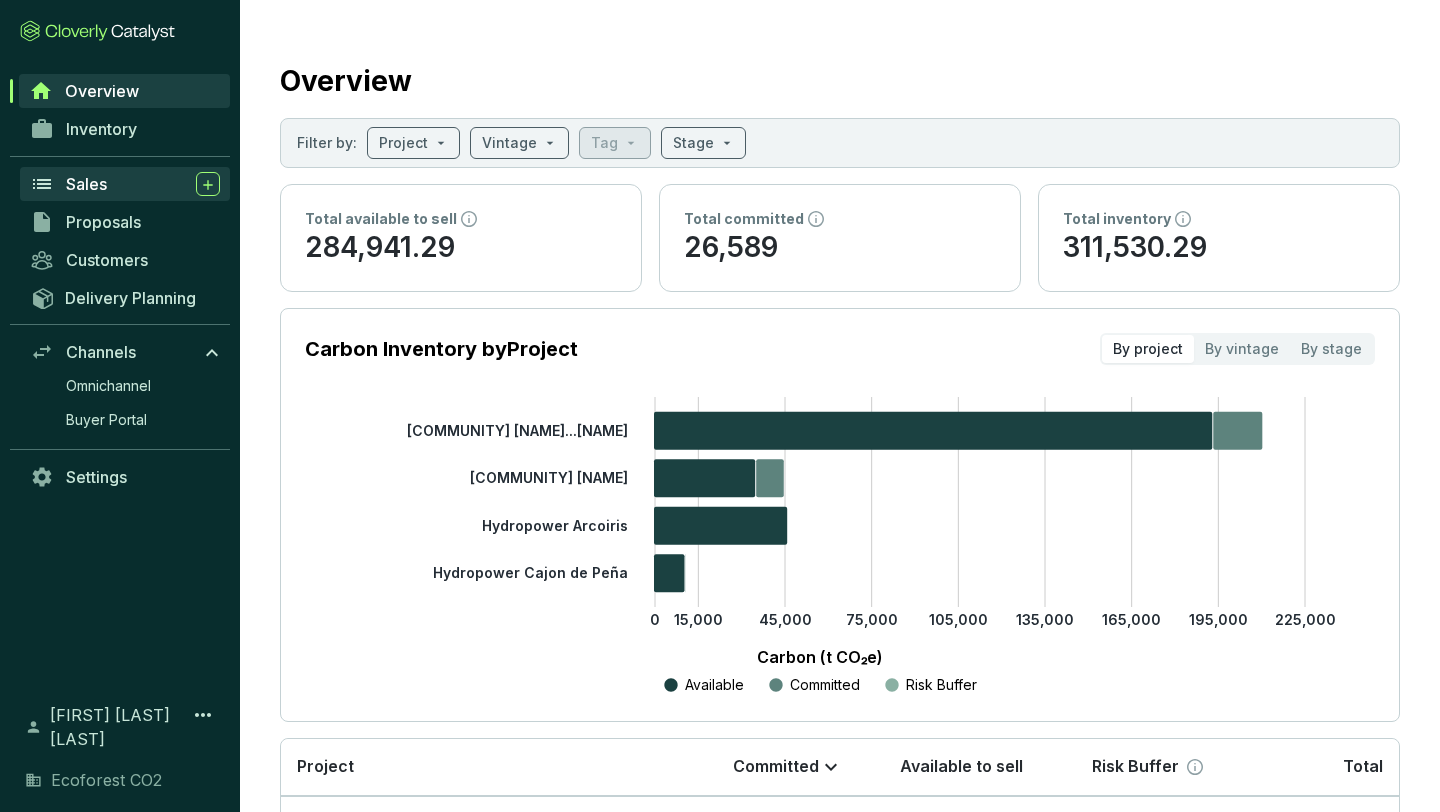 click on "Sales" at bounding box center [86, 184] 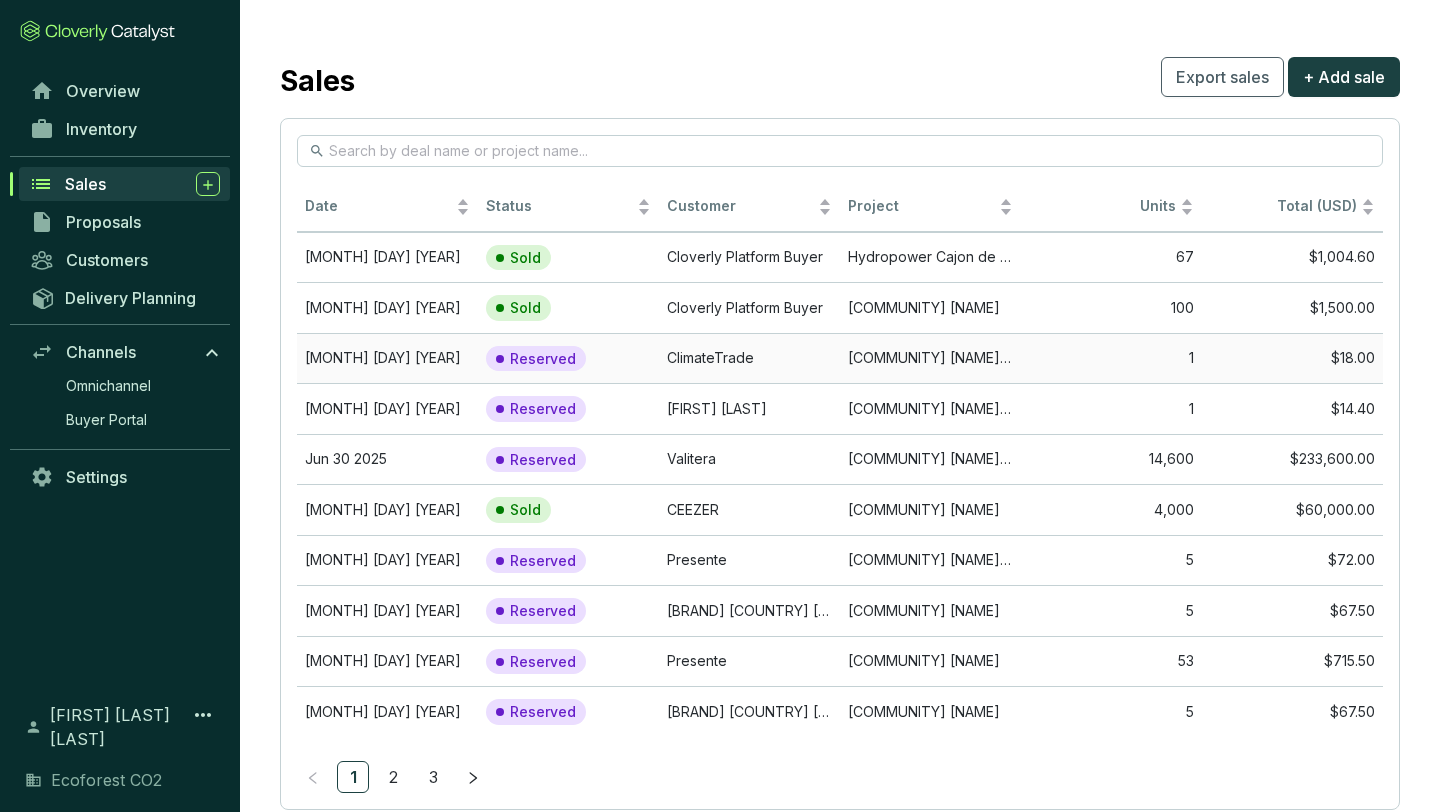 click on "ClimateTrade" at bounding box center (749, 358) 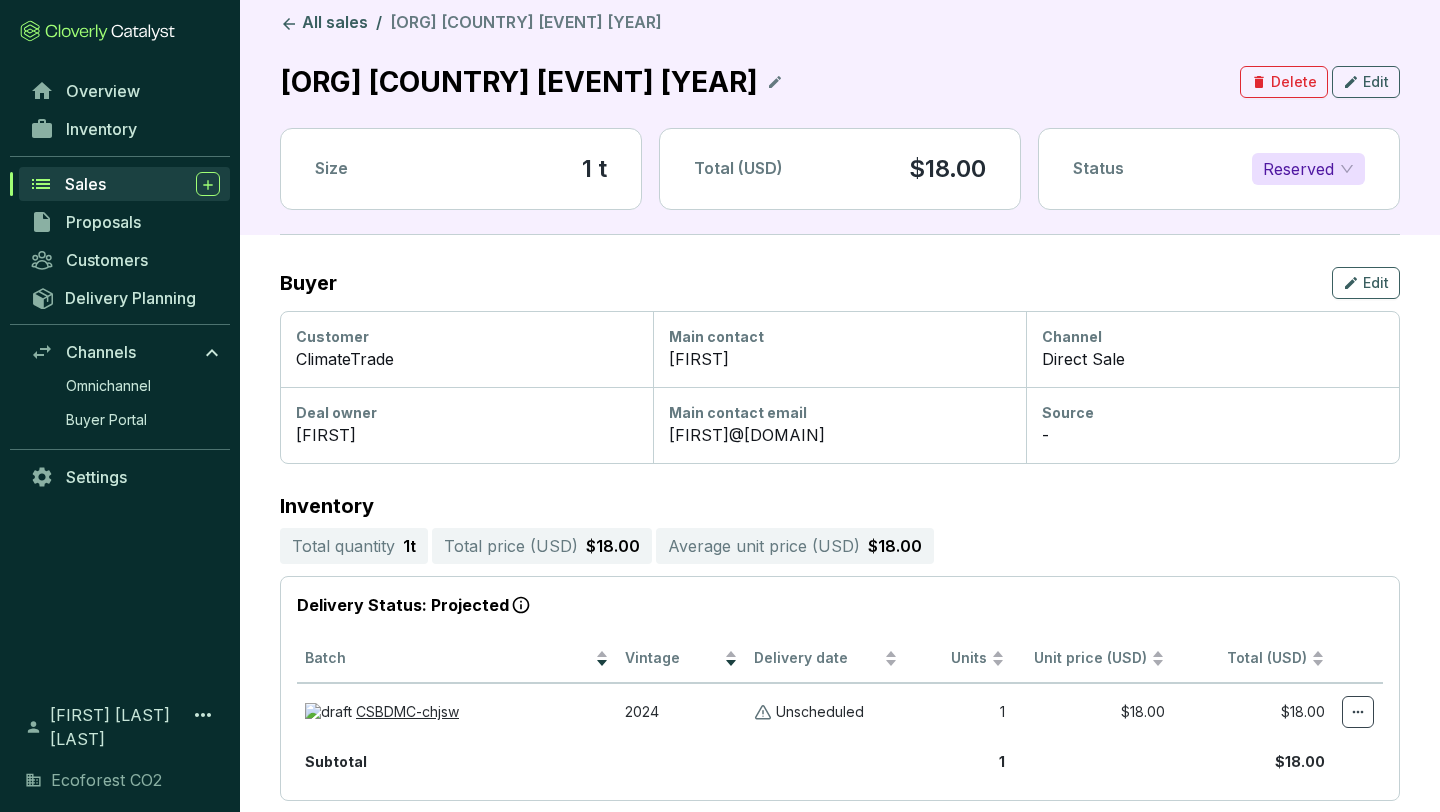 scroll, scrollTop: 14, scrollLeft: 0, axis: vertical 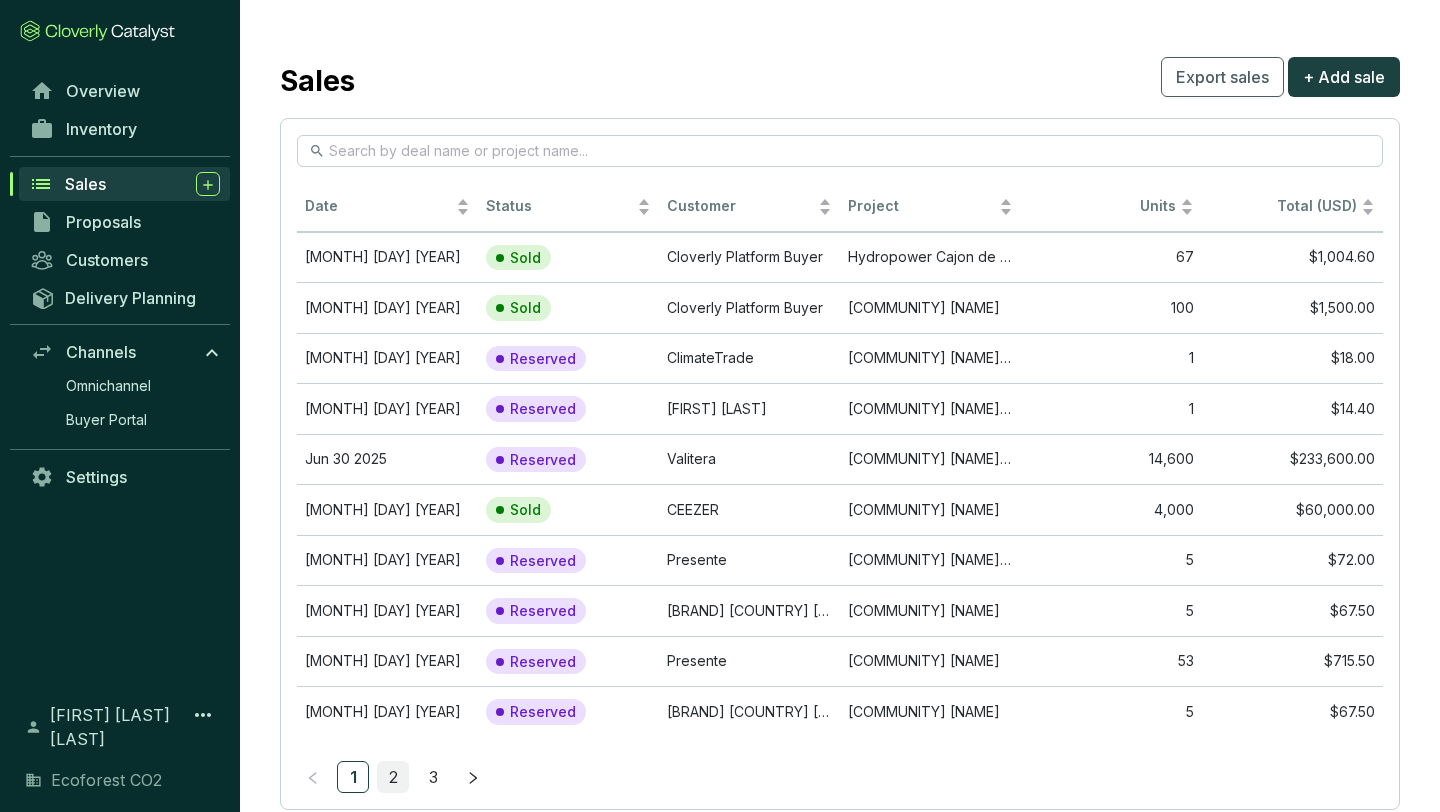 click on "2" at bounding box center (393, 777) 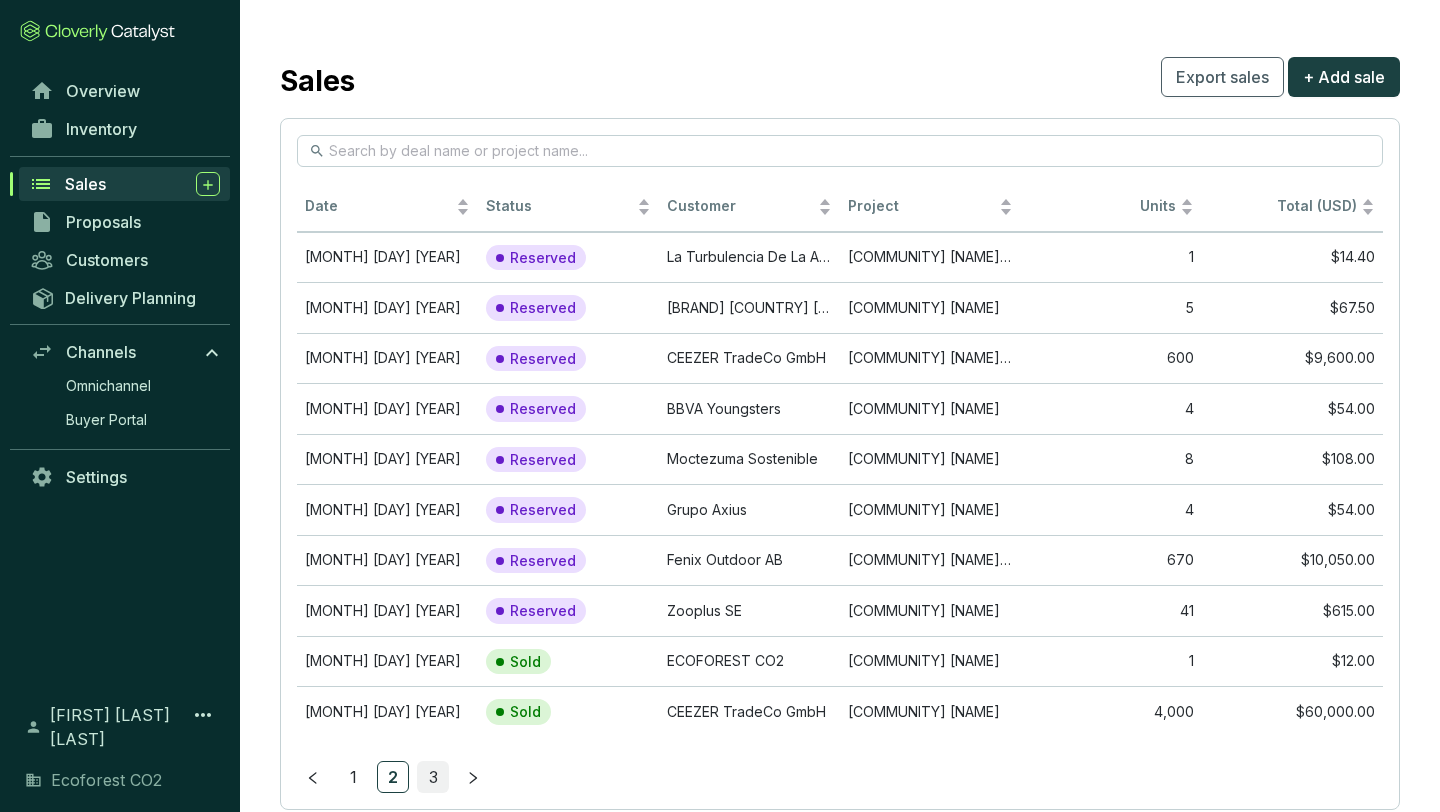 click on "3" at bounding box center [433, 777] 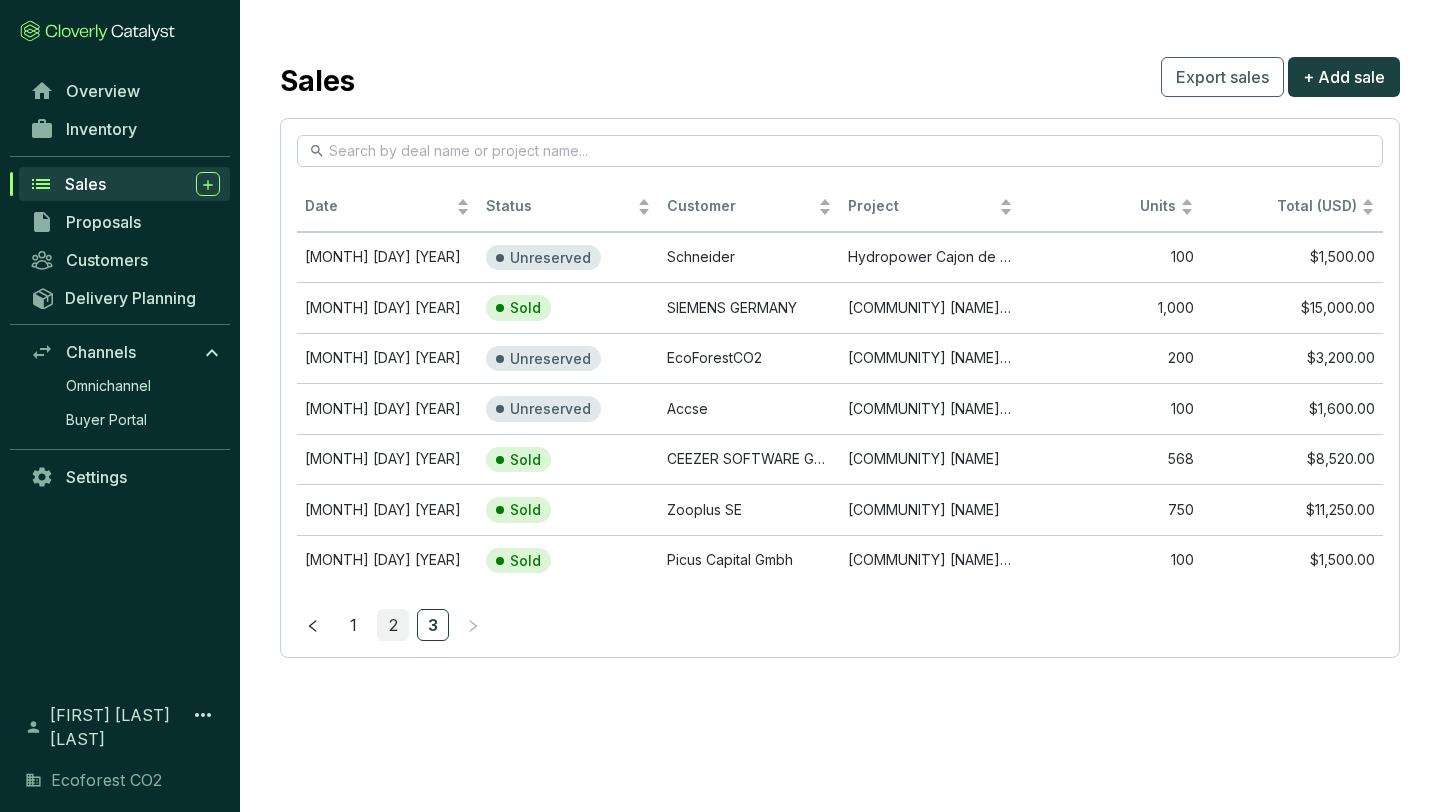 click on "2" at bounding box center [393, 625] 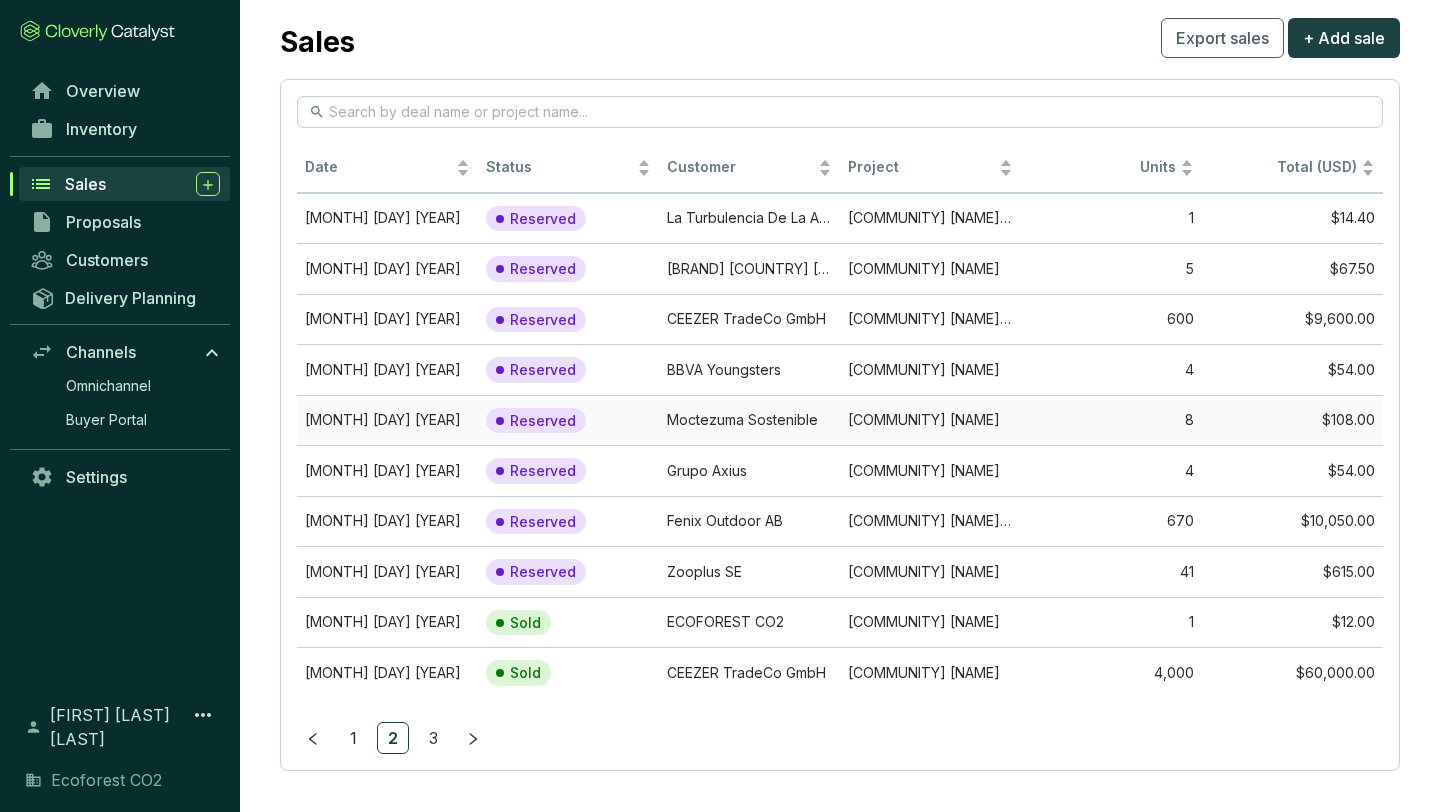 scroll, scrollTop: 49, scrollLeft: 0, axis: vertical 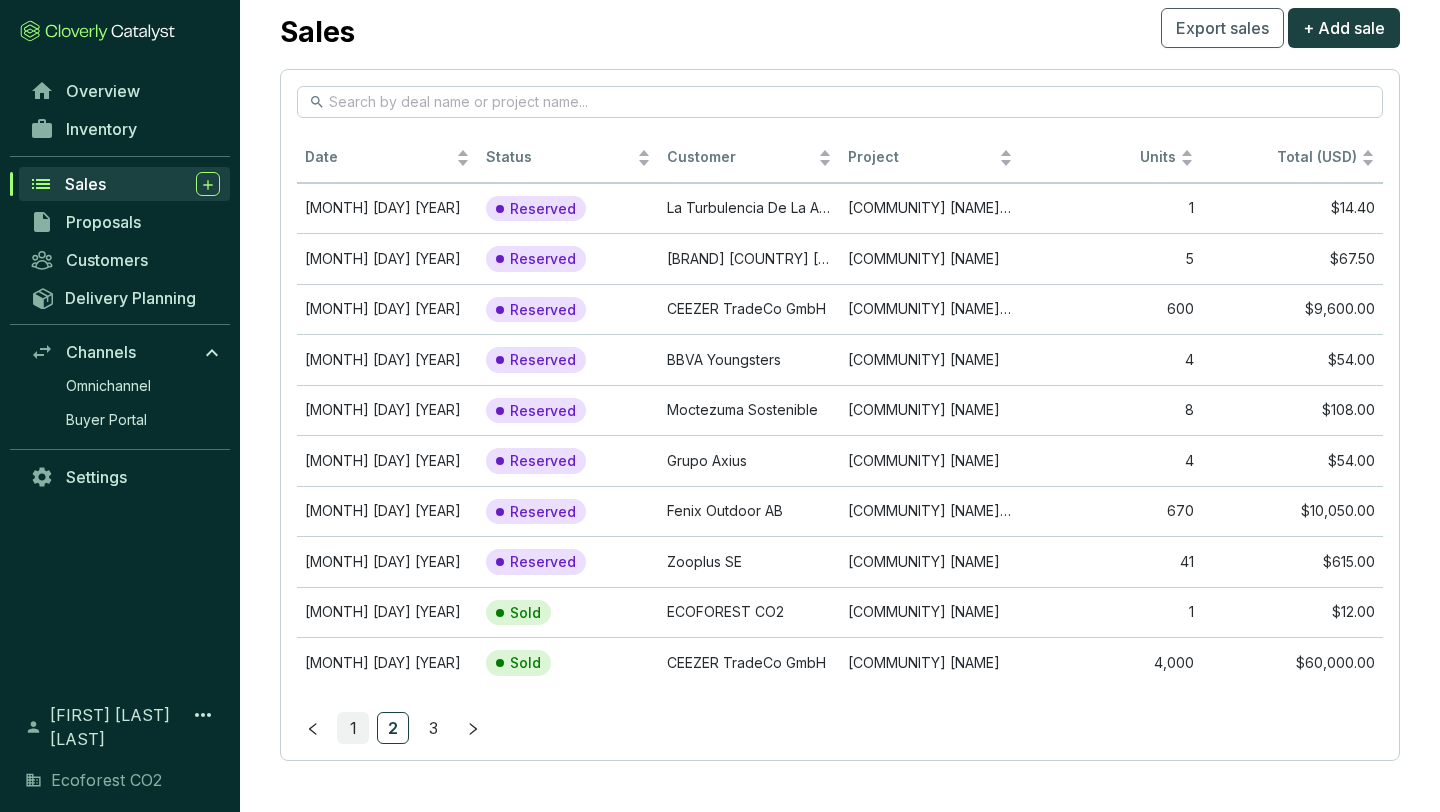 click on "1" at bounding box center [353, 728] 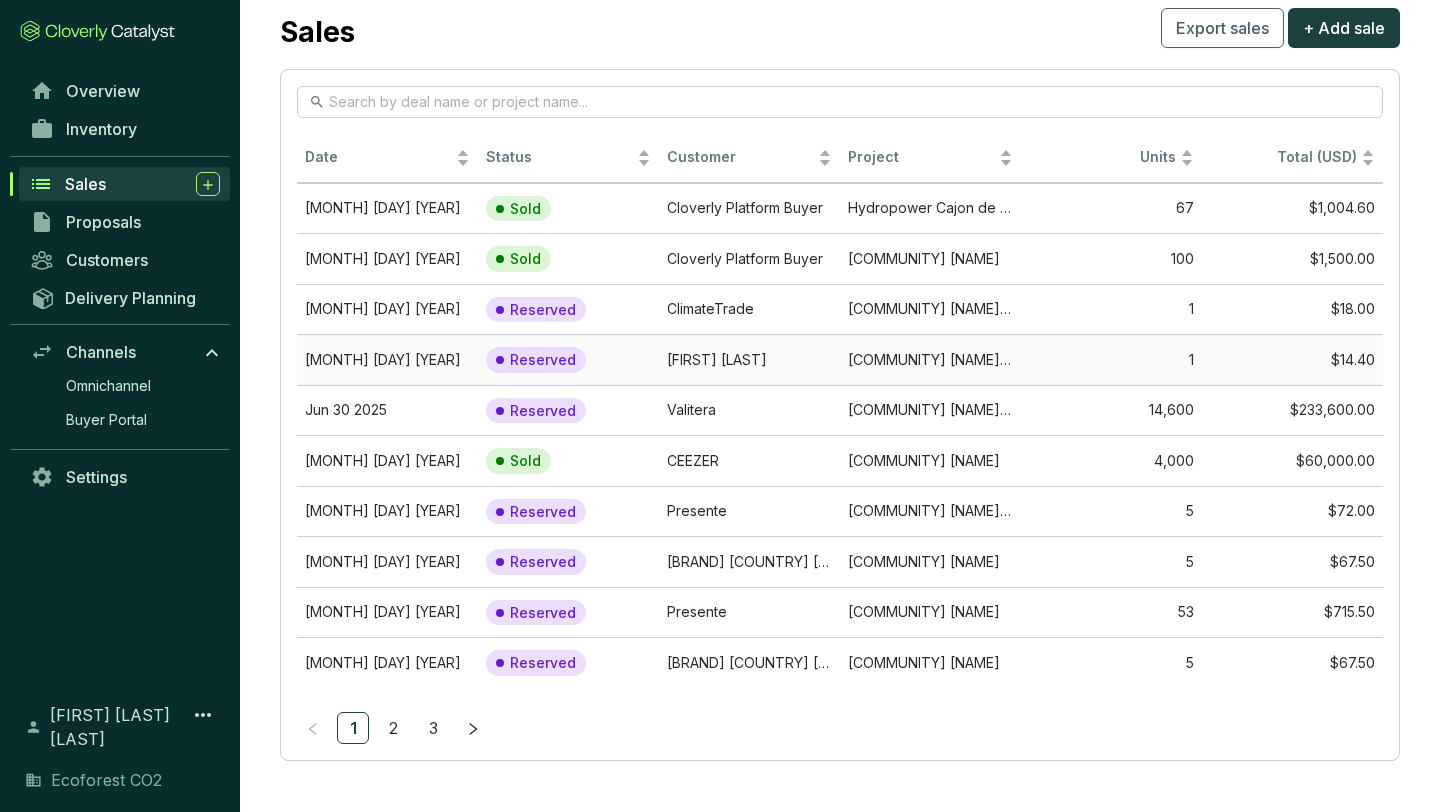 scroll, scrollTop: 0, scrollLeft: 0, axis: both 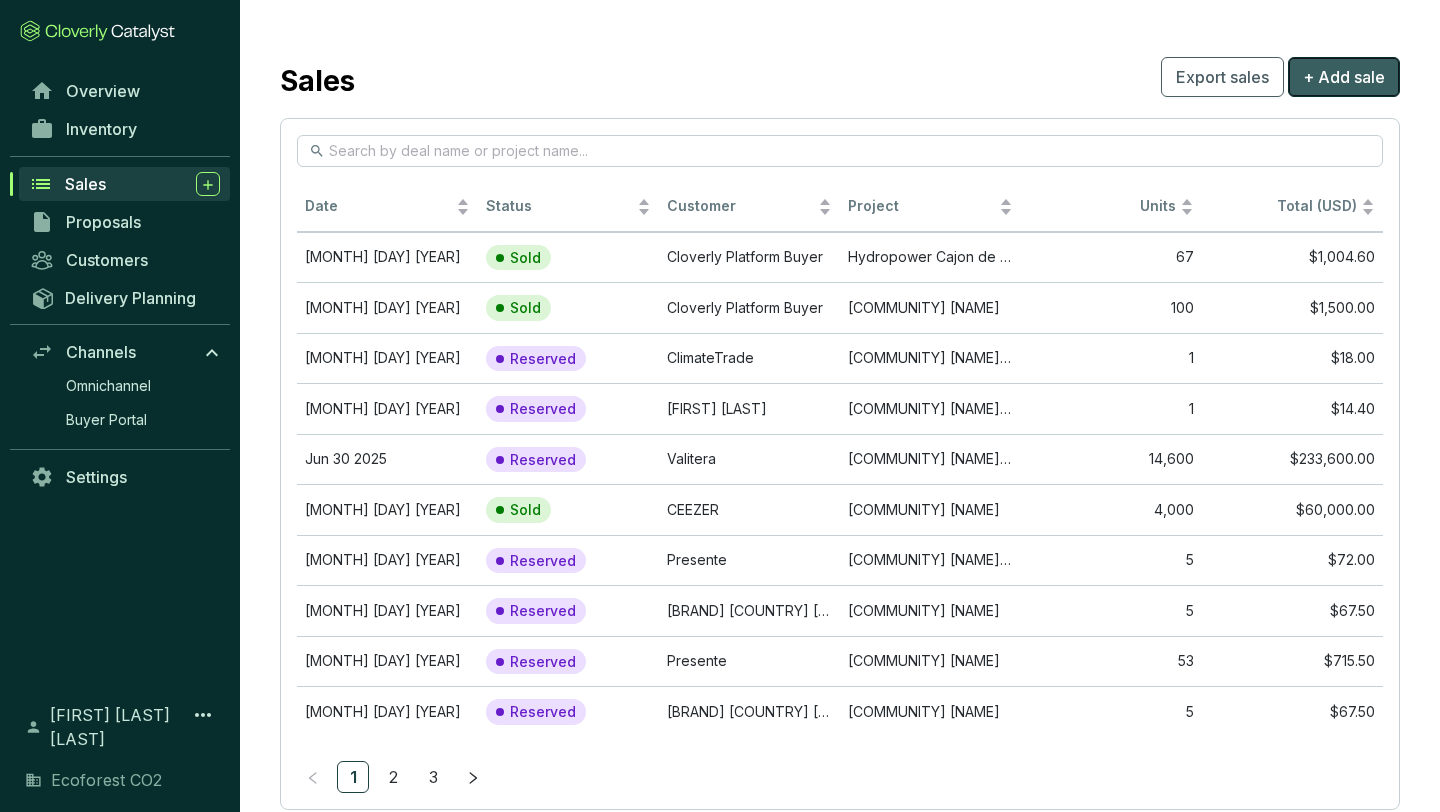 click on "+ Add sale" at bounding box center (1344, 77) 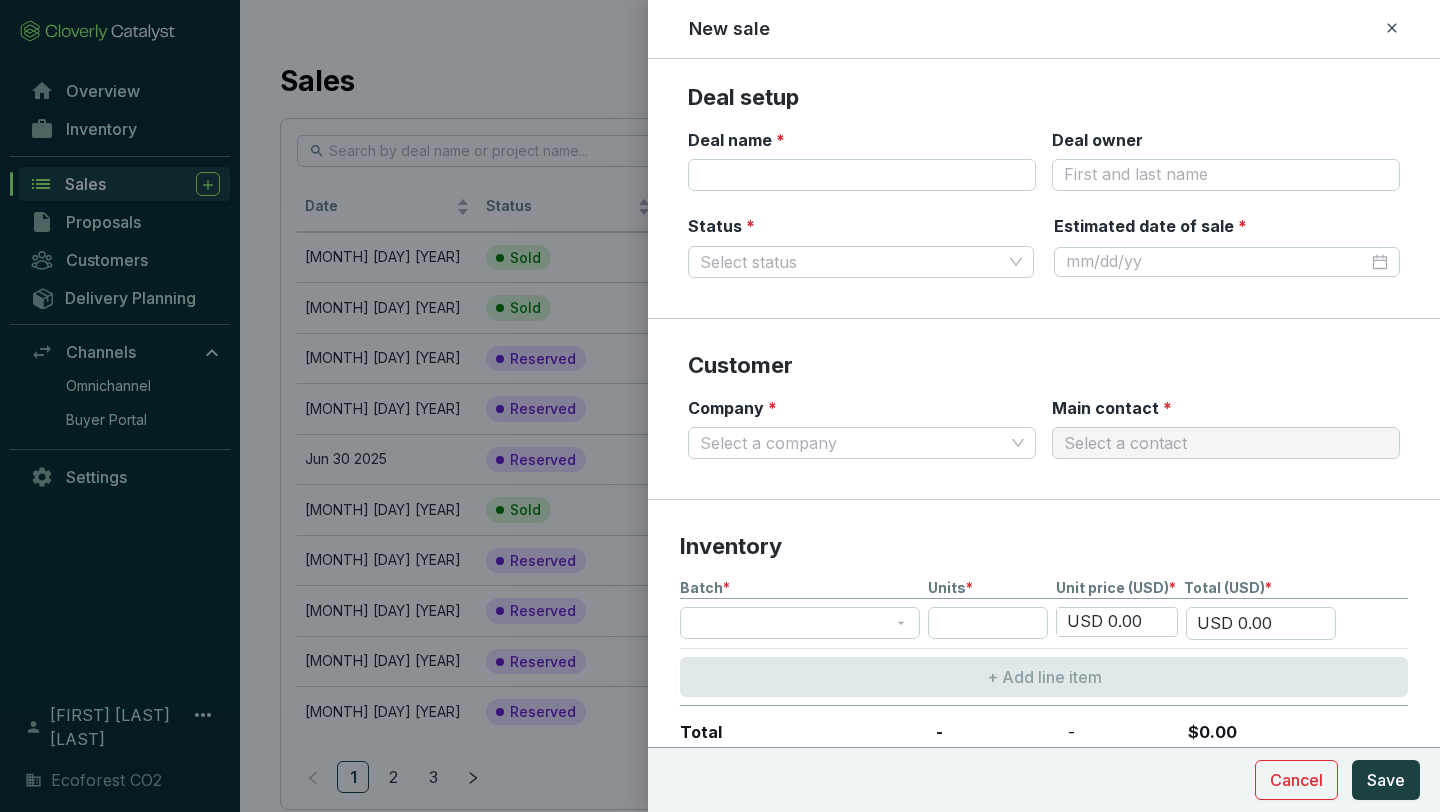 click 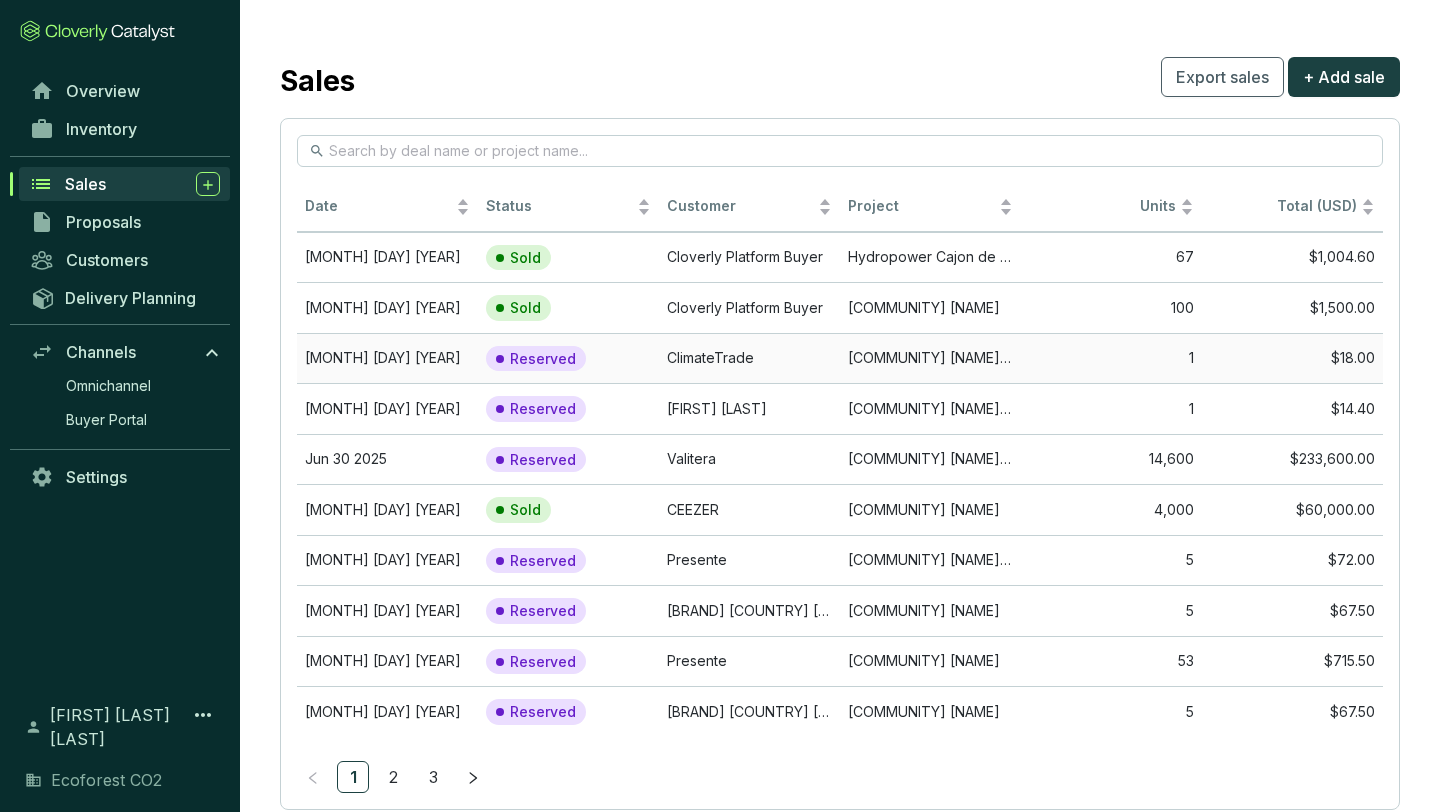 click on "ClimateTrade" at bounding box center (749, 358) 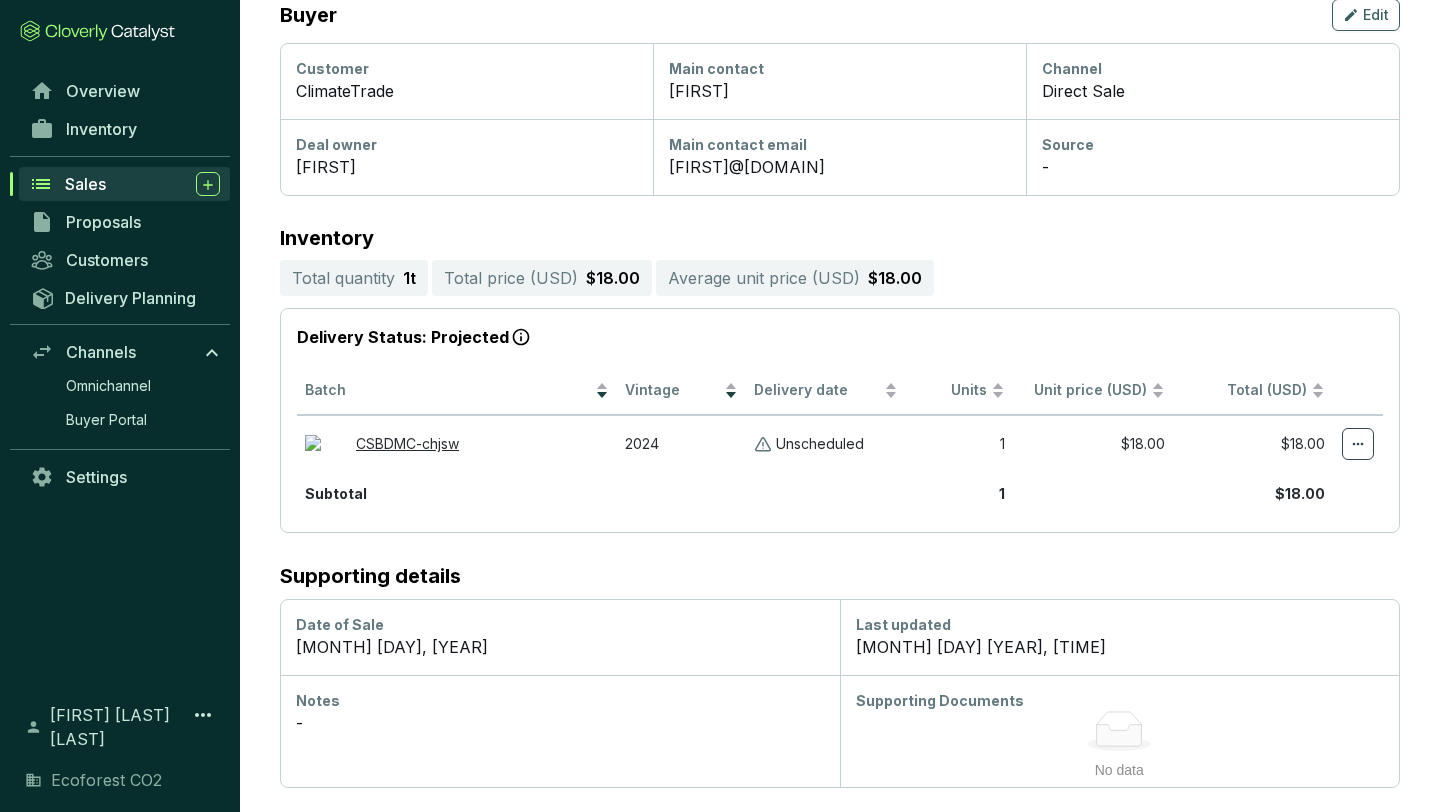 scroll, scrollTop: 292, scrollLeft: 0, axis: vertical 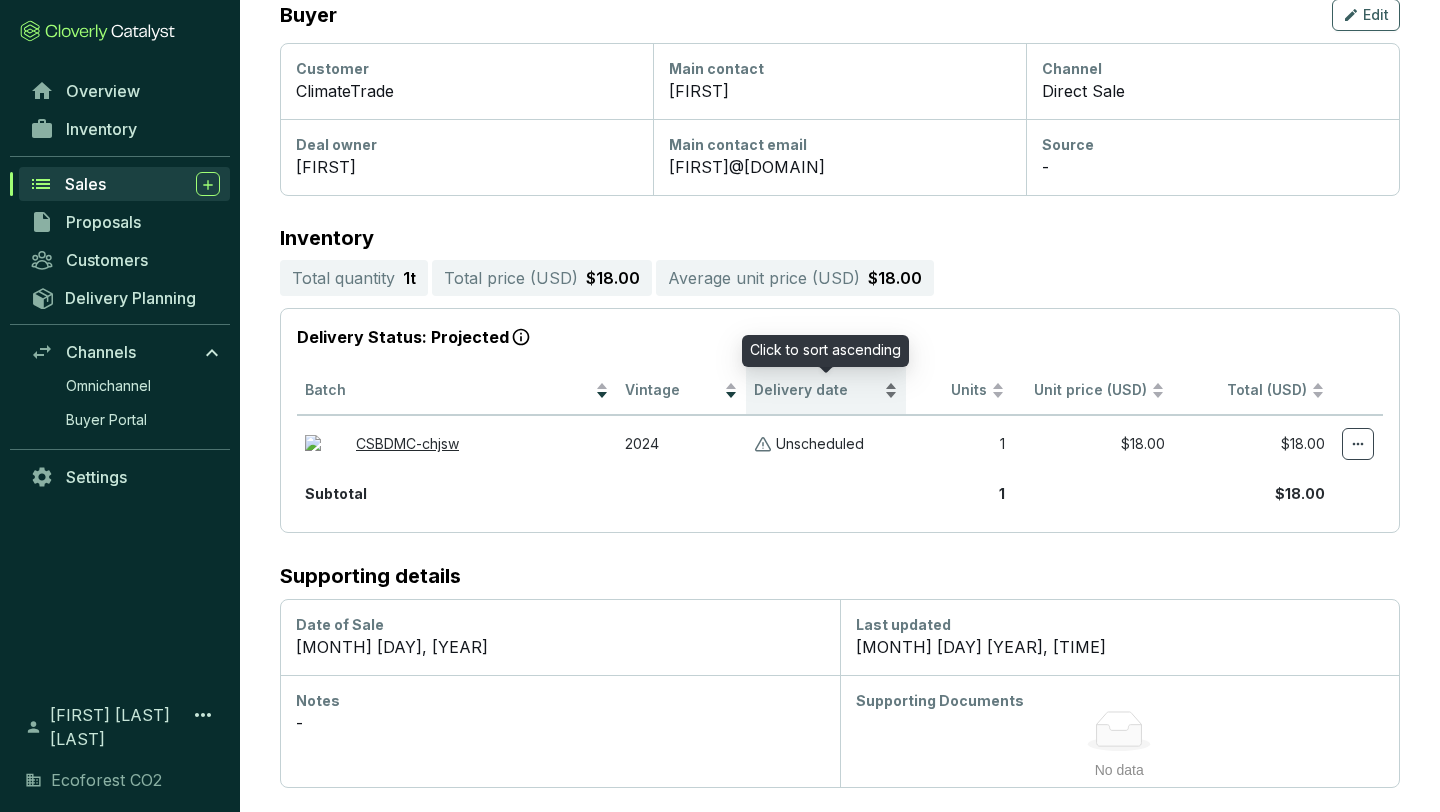 click on "Delivery date" at bounding box center [817, 390] 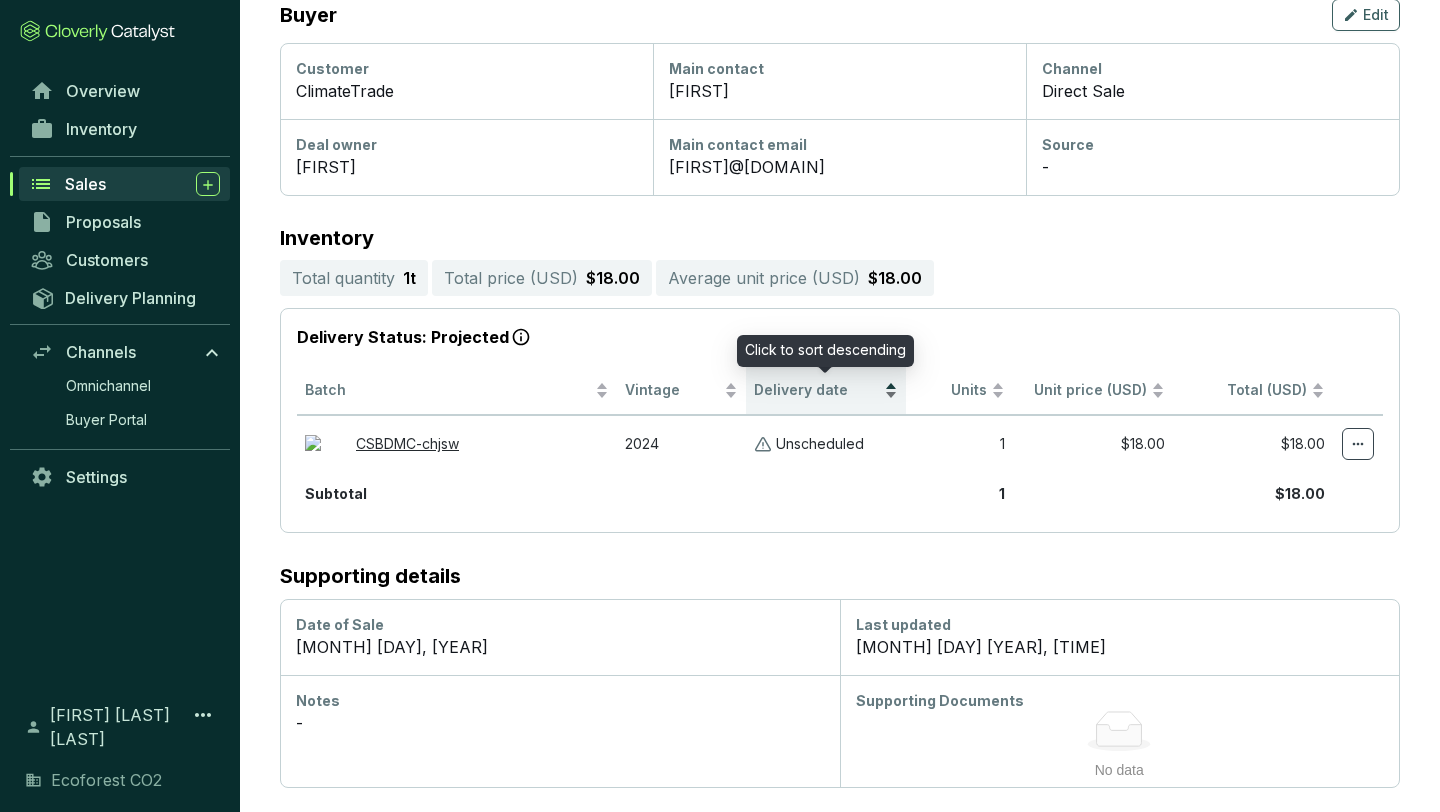 click on "Delivery date" at bounding box center [817, 390] 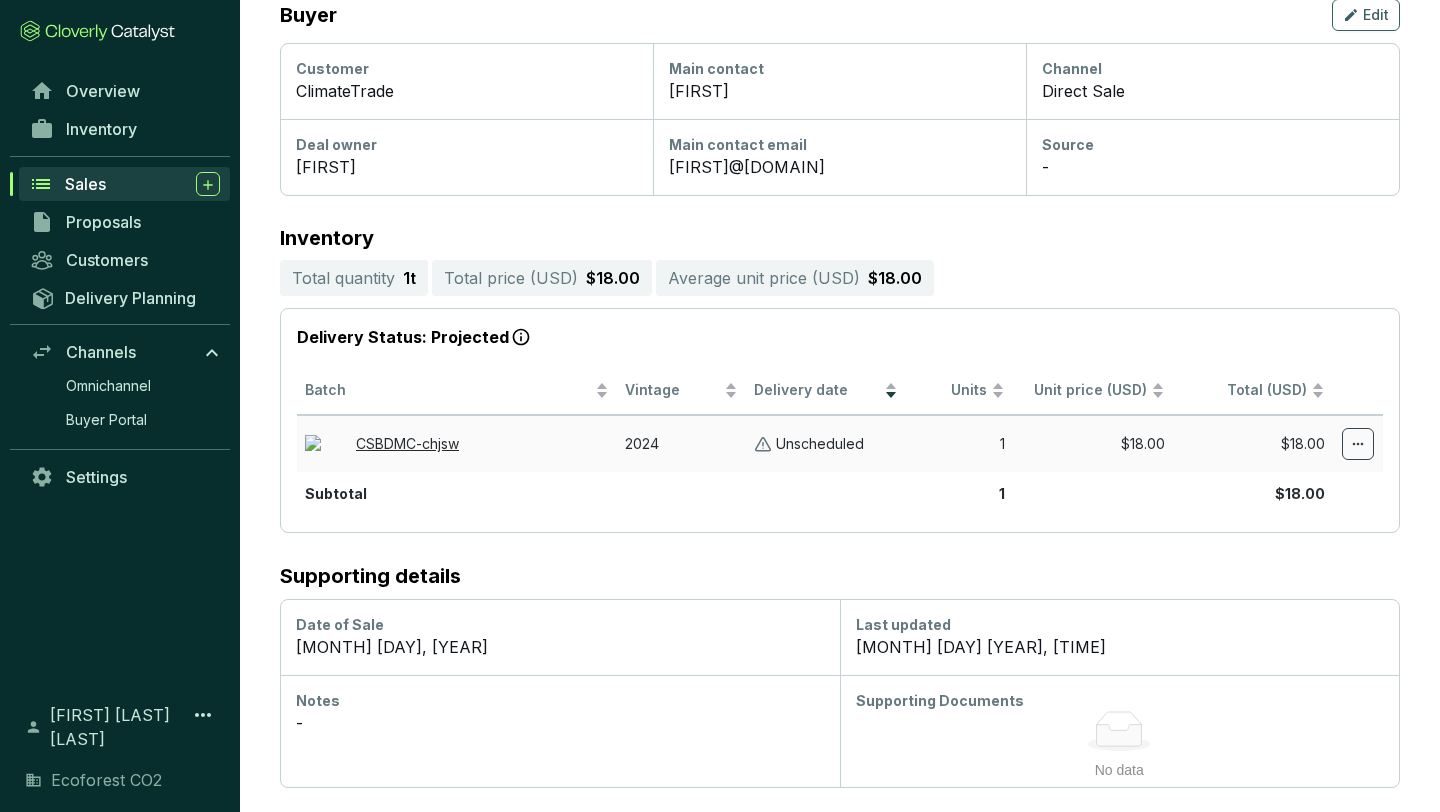 scroll, scrollTop: 317, scrollLeft: 0, axis: vertical 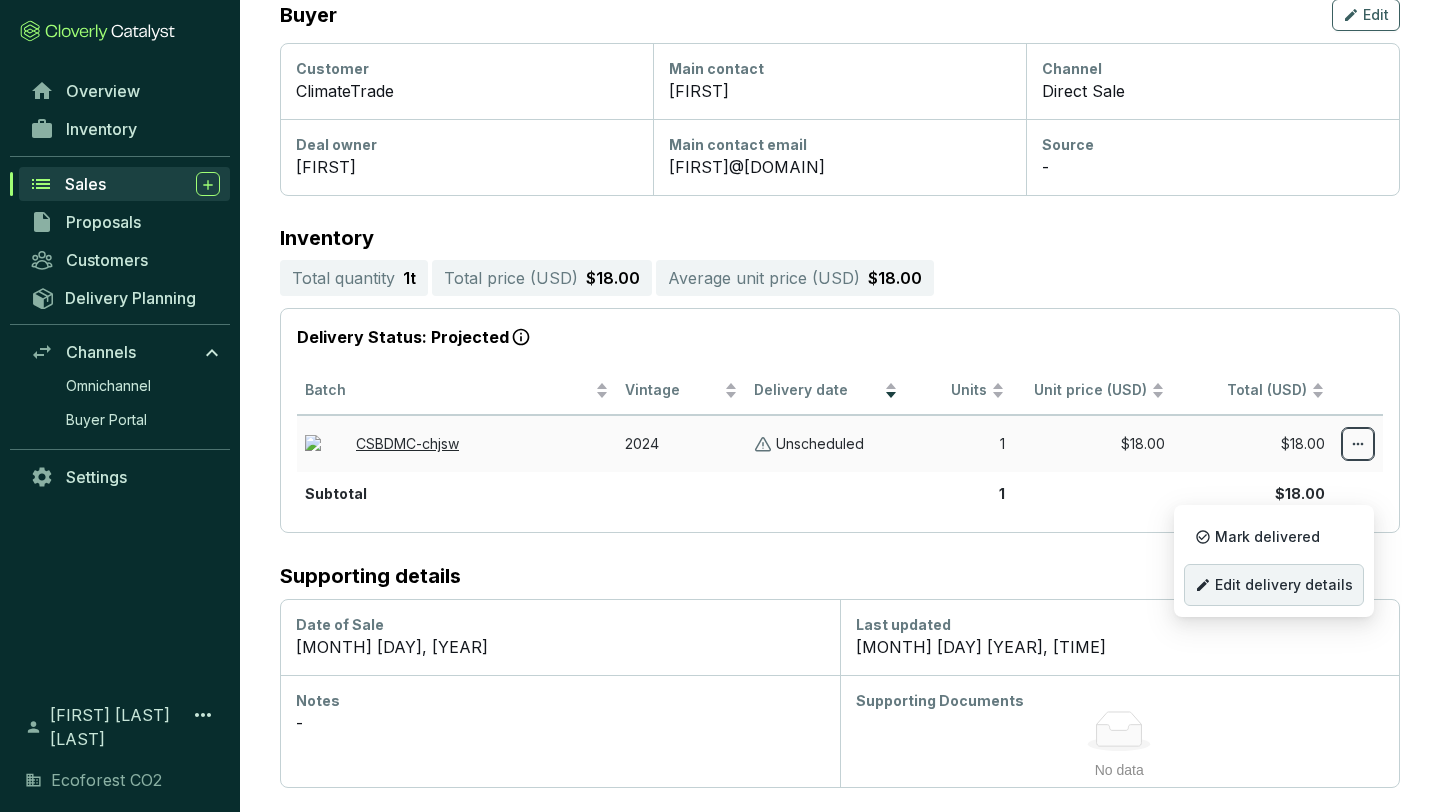 click on "Edit delivery details" at bounding box center [1274, 585] 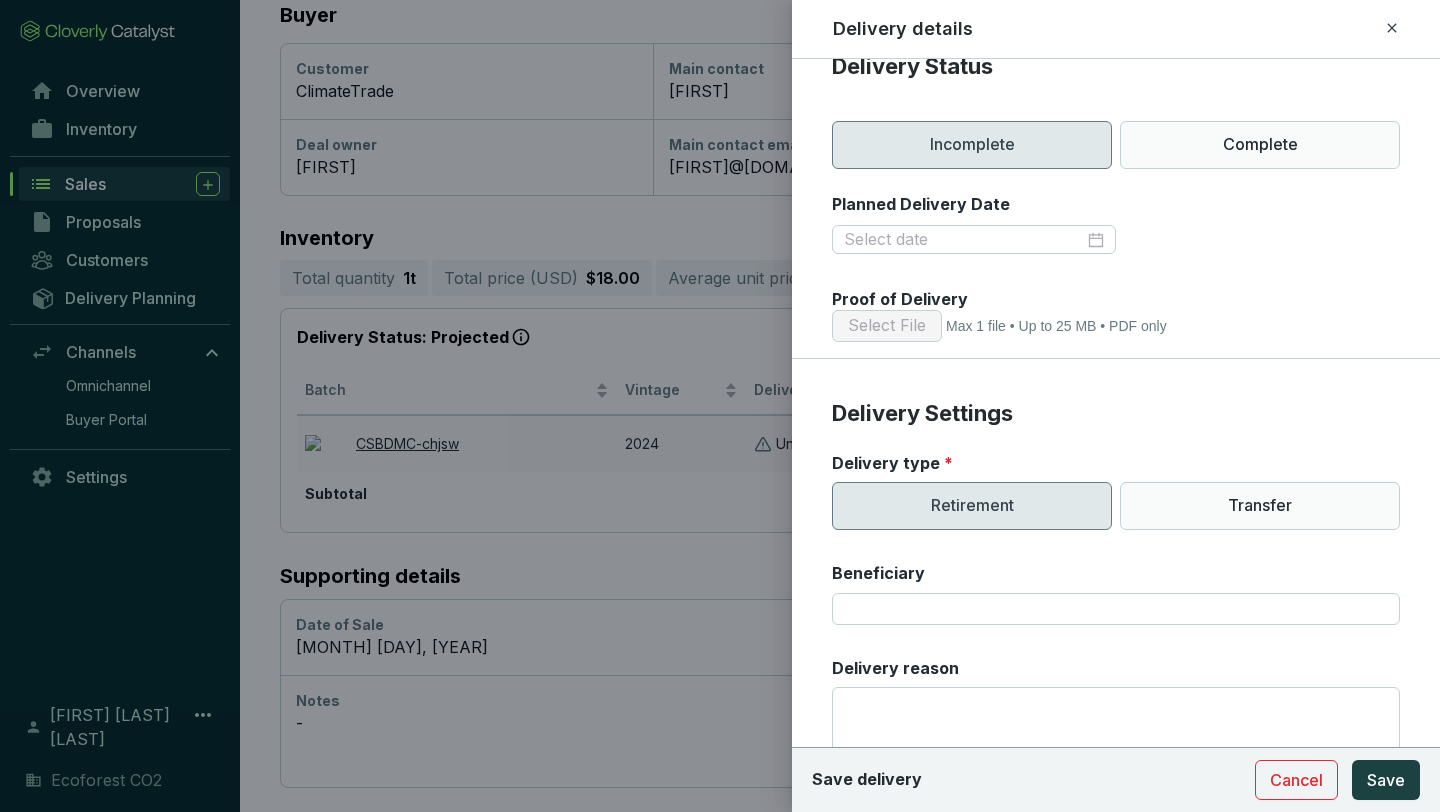 scroll, scrollTop: 245, scrollLeft: 0, axis: vertical 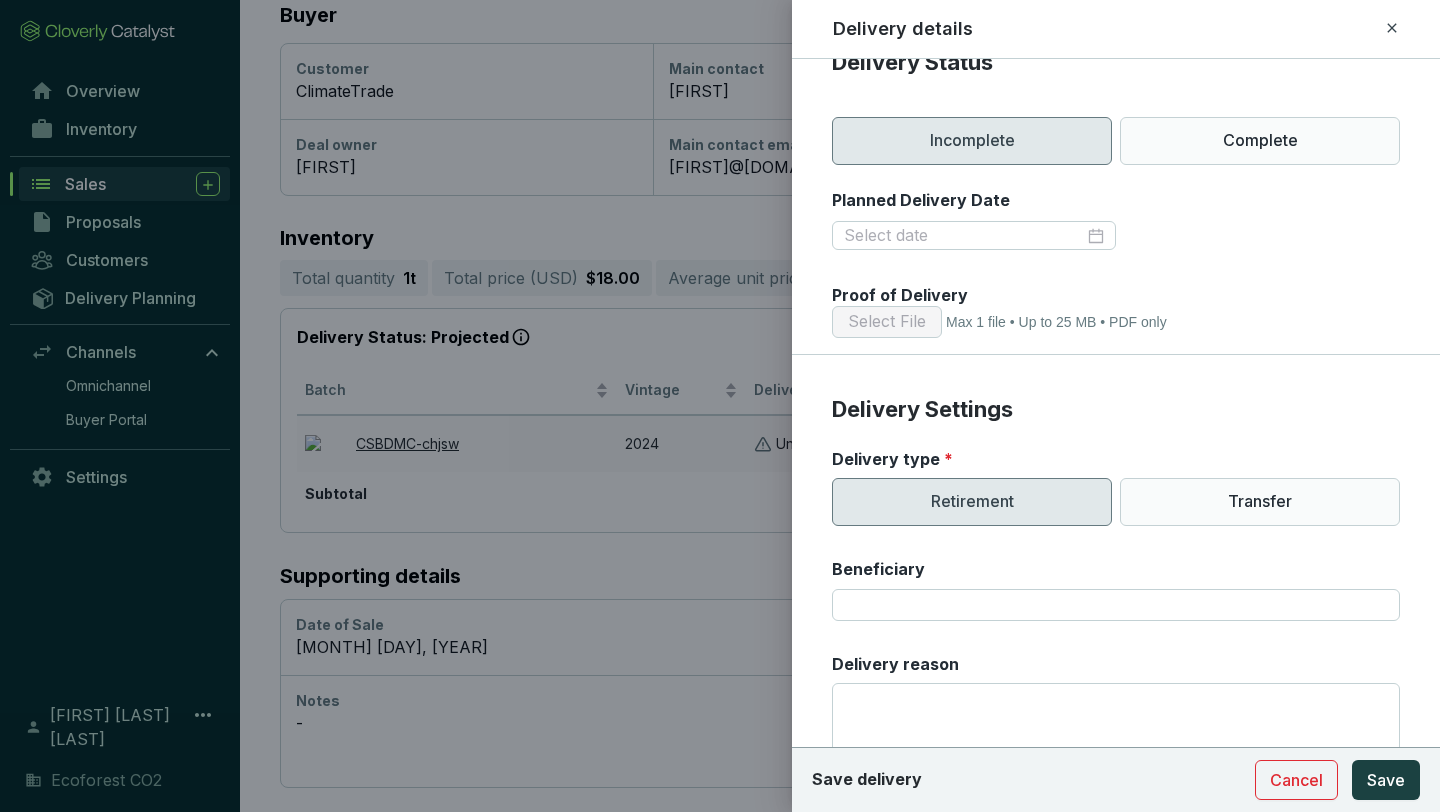 click on "Retirement" at bounding box center (972, 502) 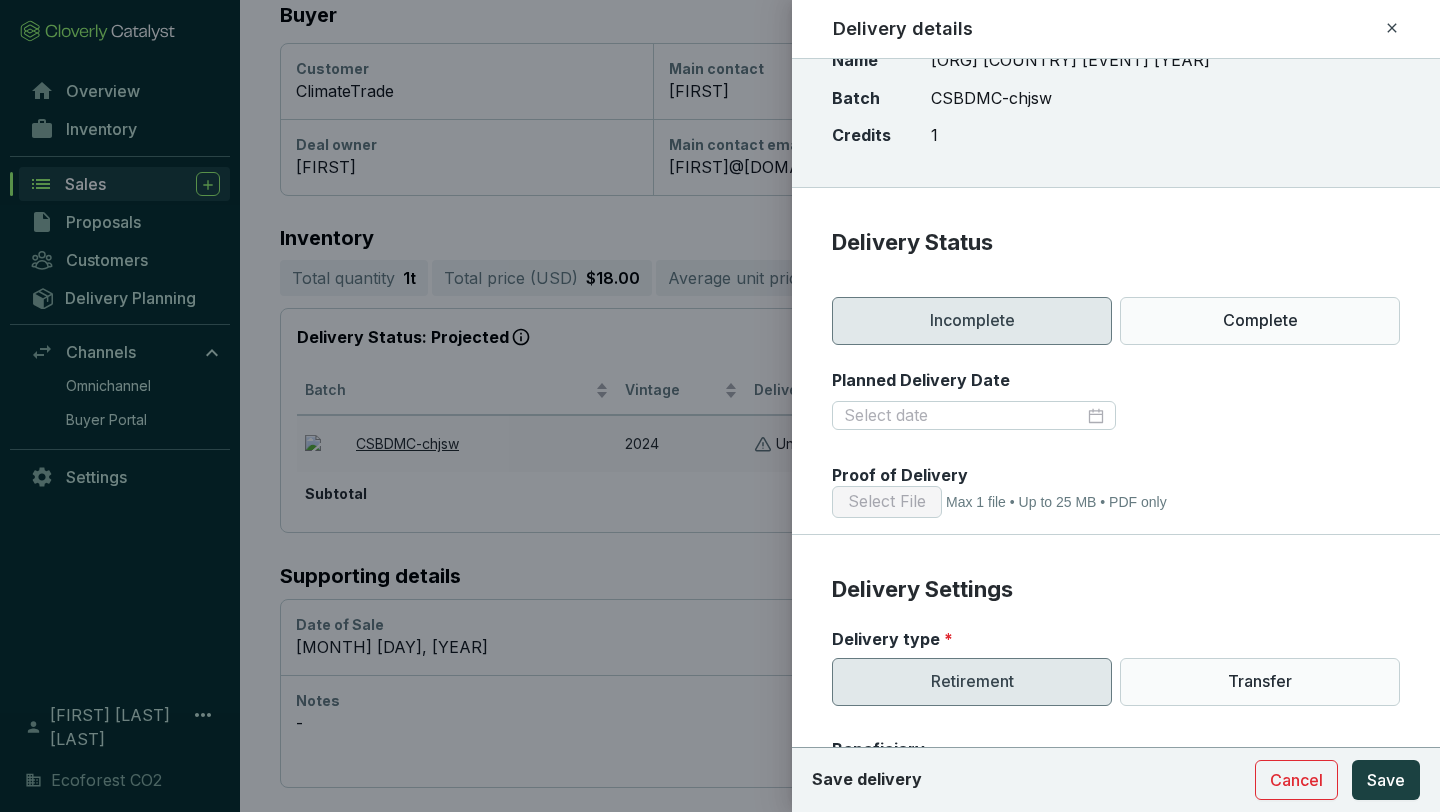 scroll, scrollTop: 0, scrollLeft: 0, axis: both 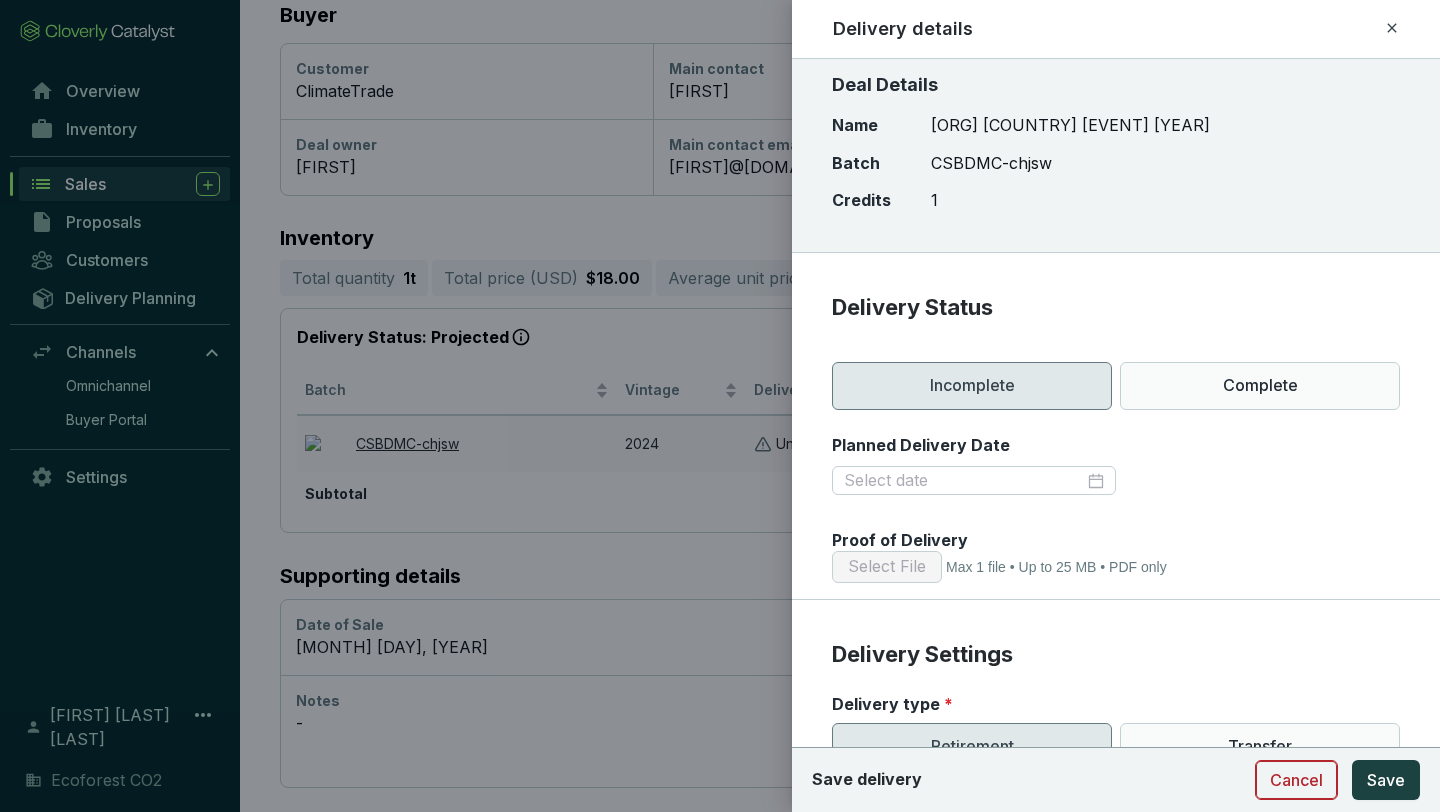 click on "Cancel" at bounding box center (1296, 780) 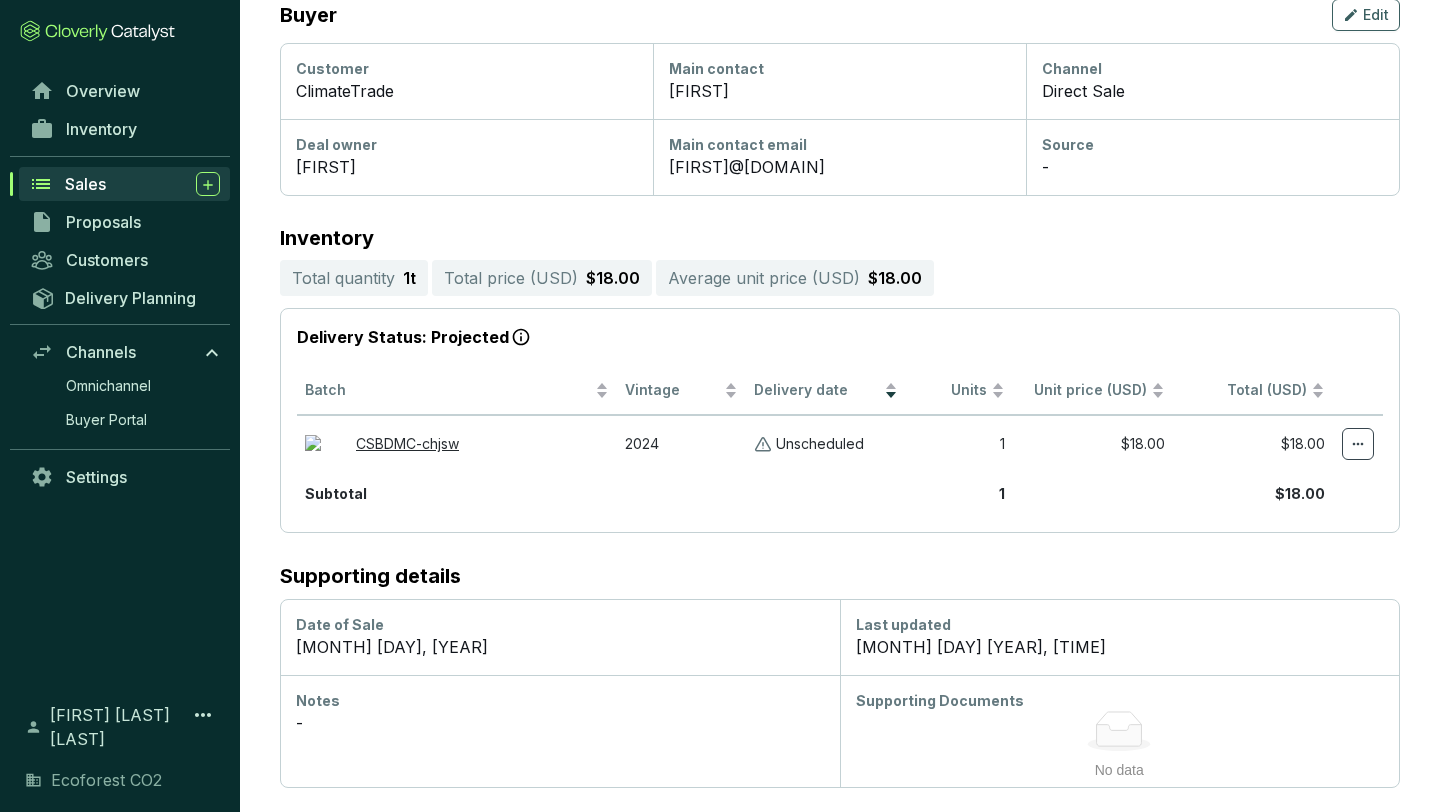 click on "Sales" at bounding box center (85, 184) 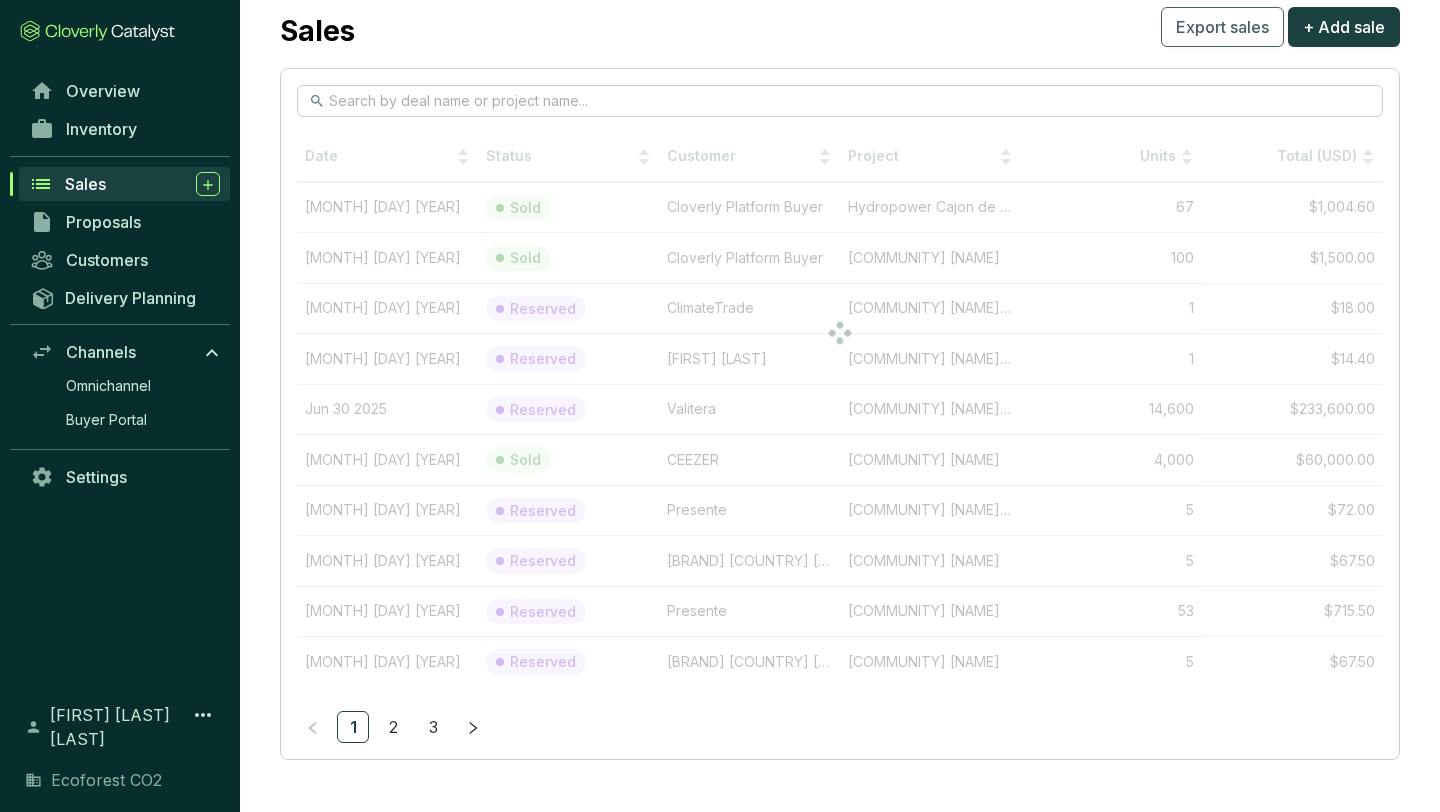scroll, scrollTop: 0, scrollLeft: 0, axis: both 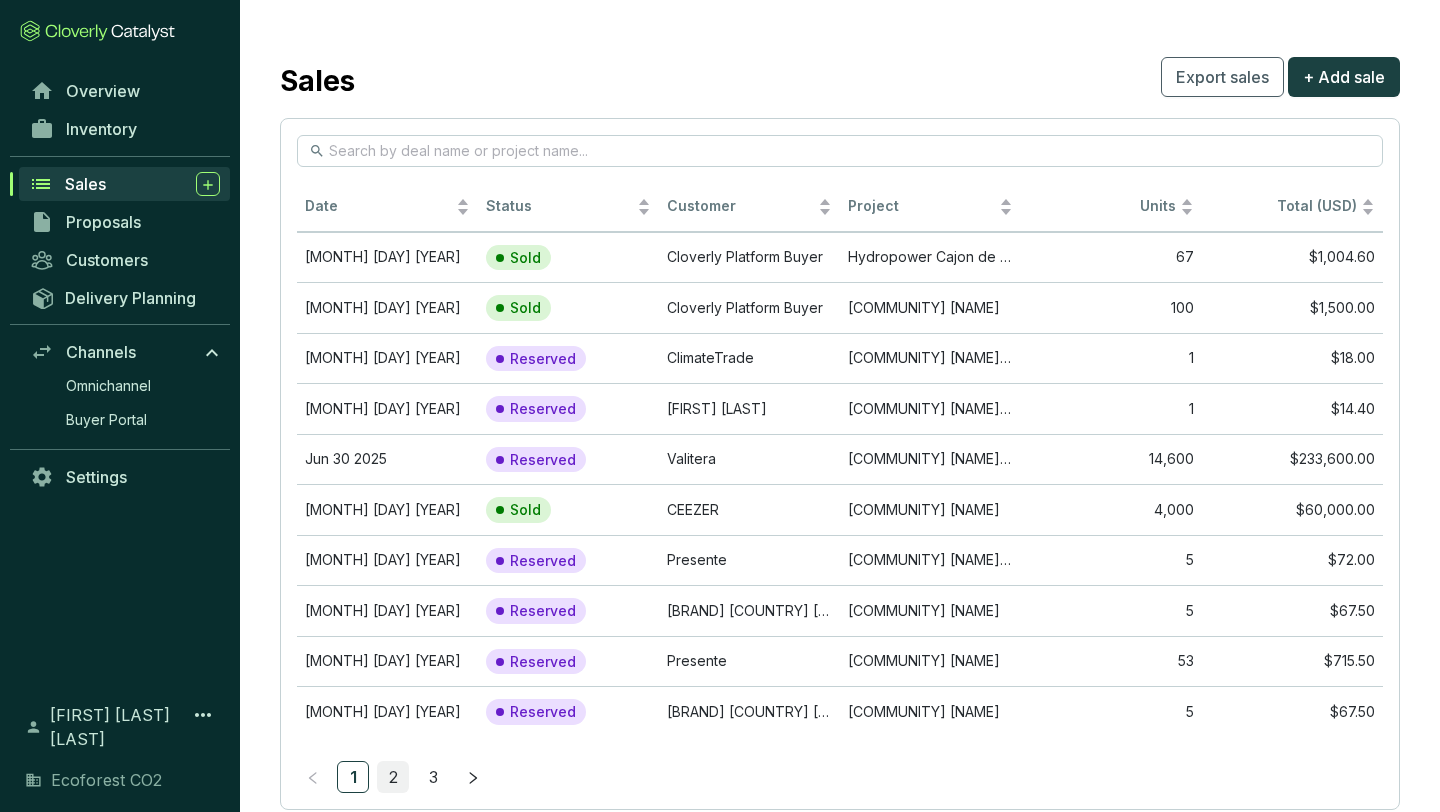 click on "2" at bounding box center [393, 777] 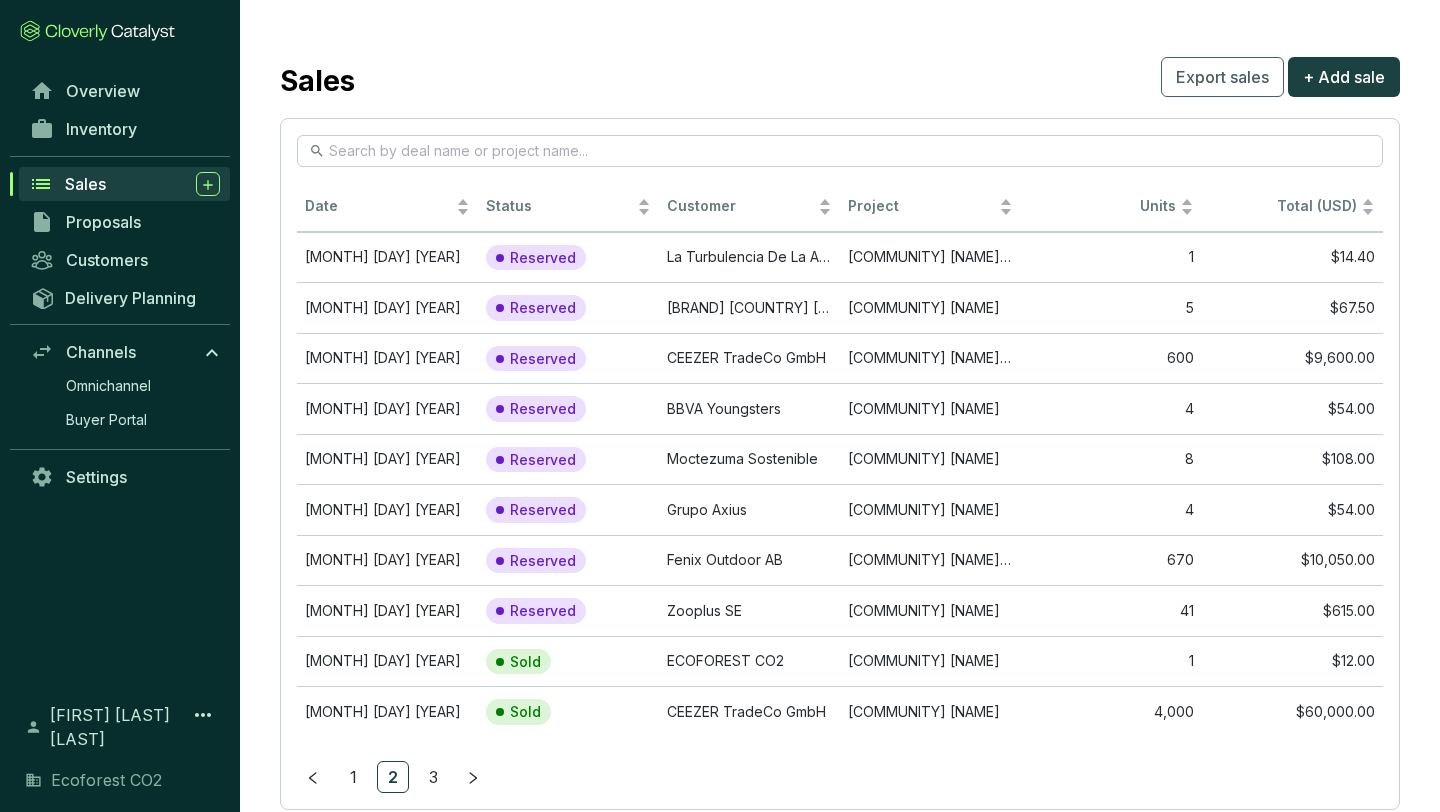 click on "Sales Export sales + Add sale" at bounding box center (840, 77) 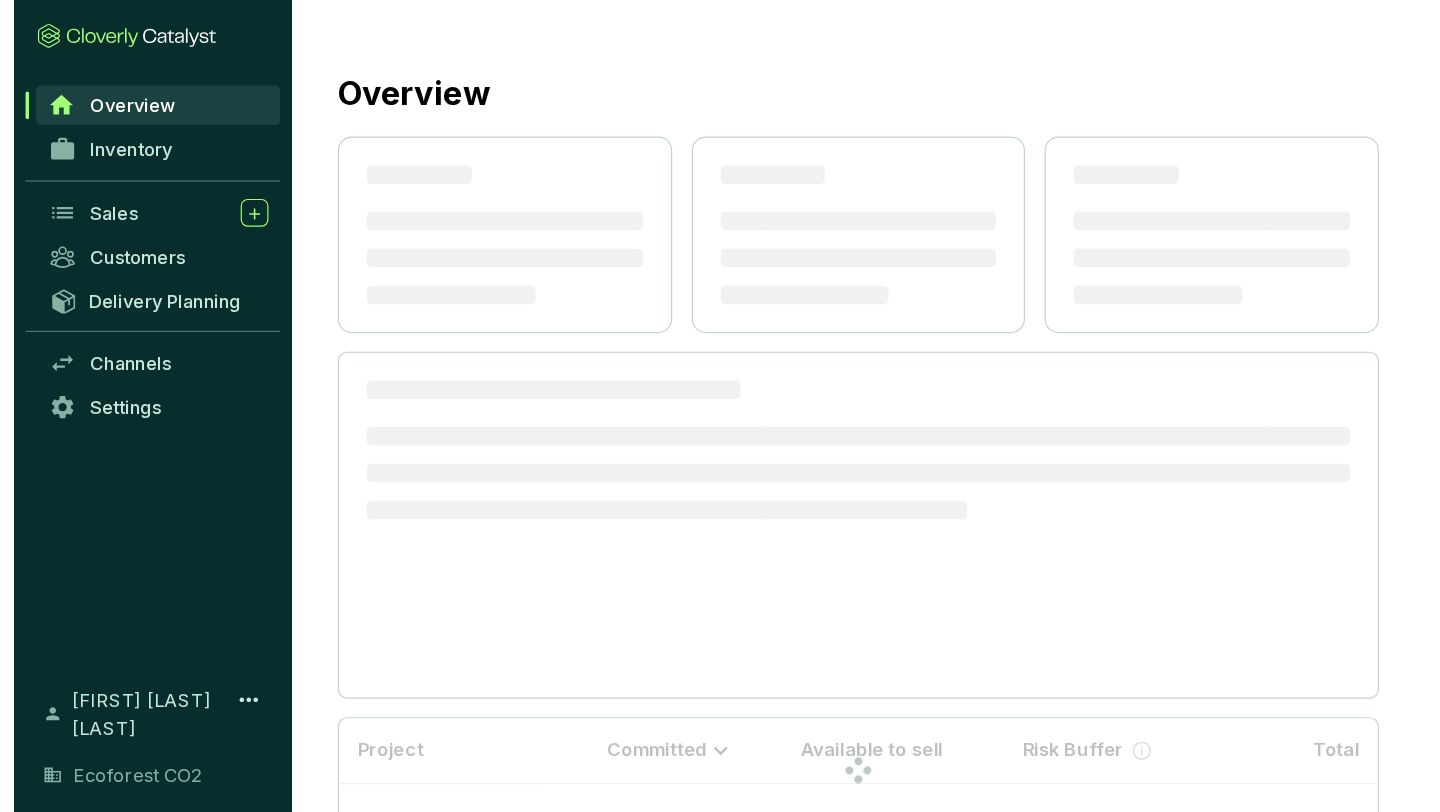 scroll, scrollTop: 0, scrollLeft: 0, axis: both 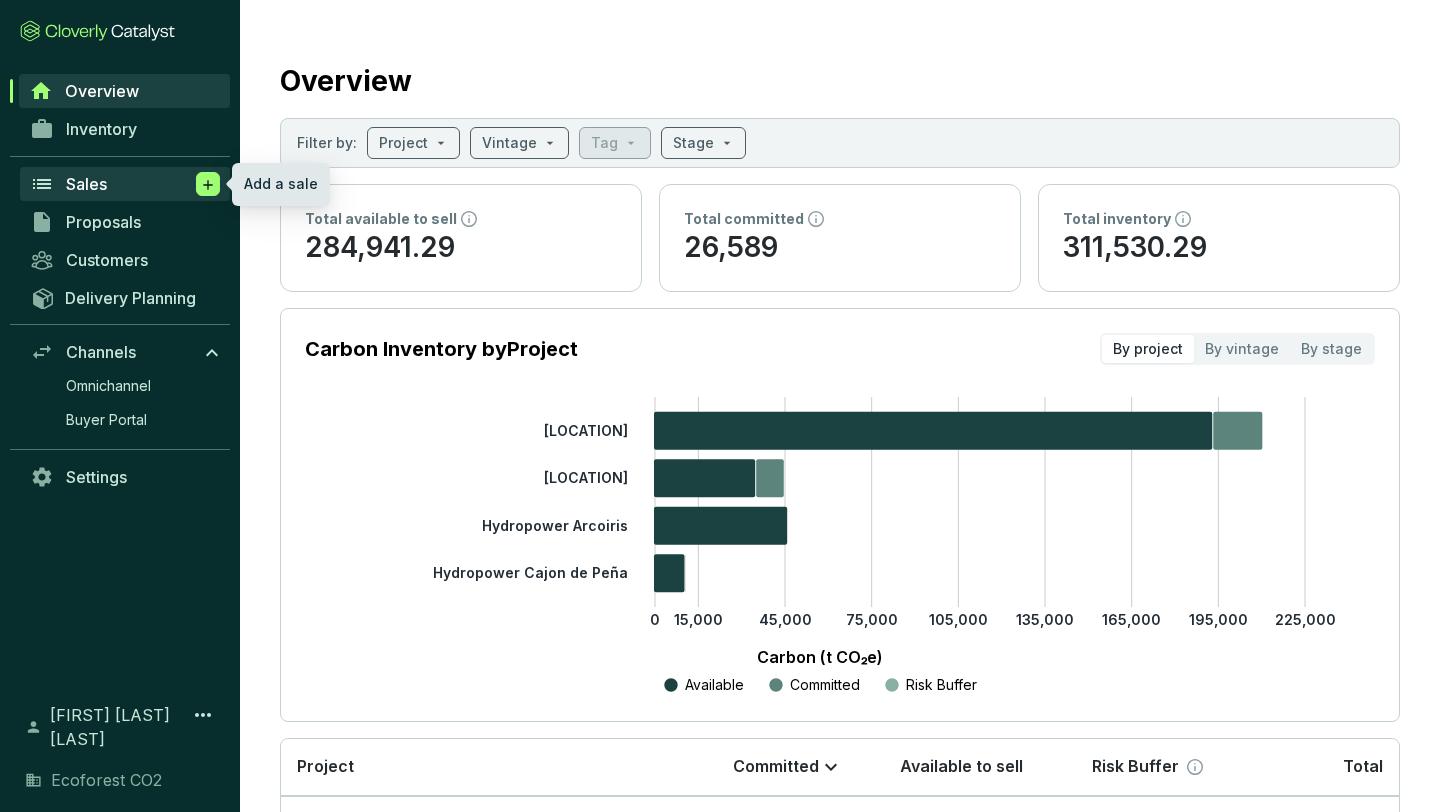 click 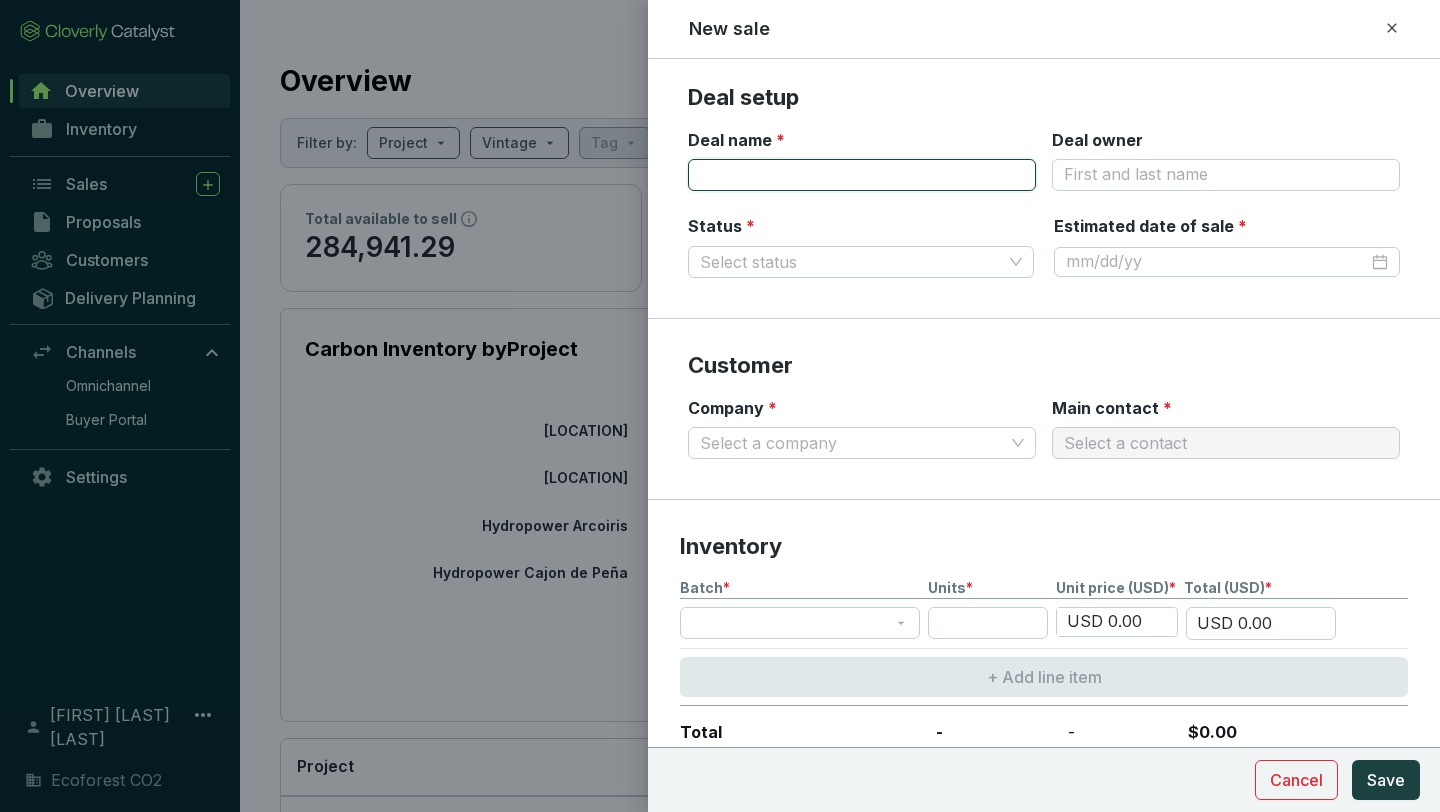 click on "Deal name   *" at bounding box center [862, 175] 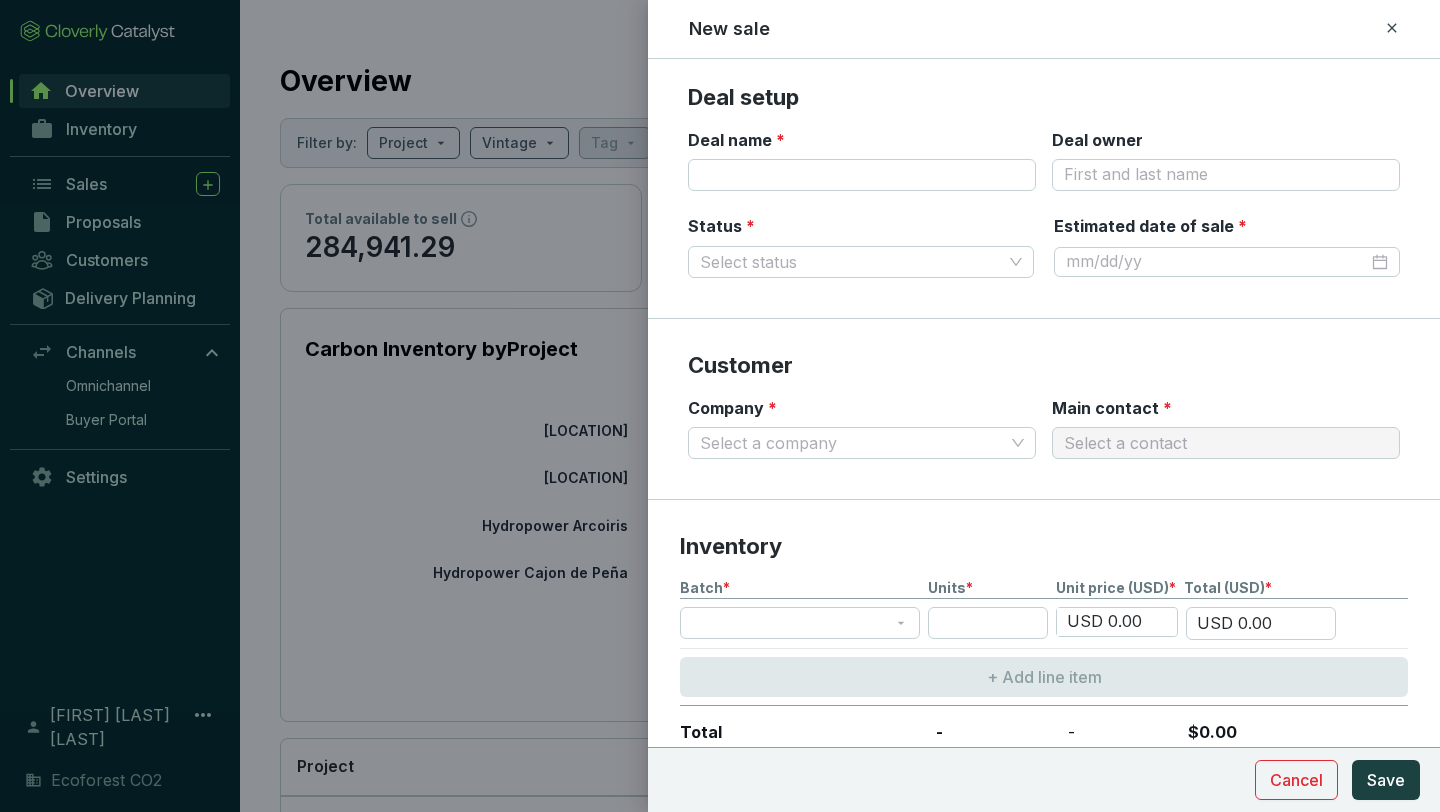 click on "Deal setup" at bounding box center [1044, 98] 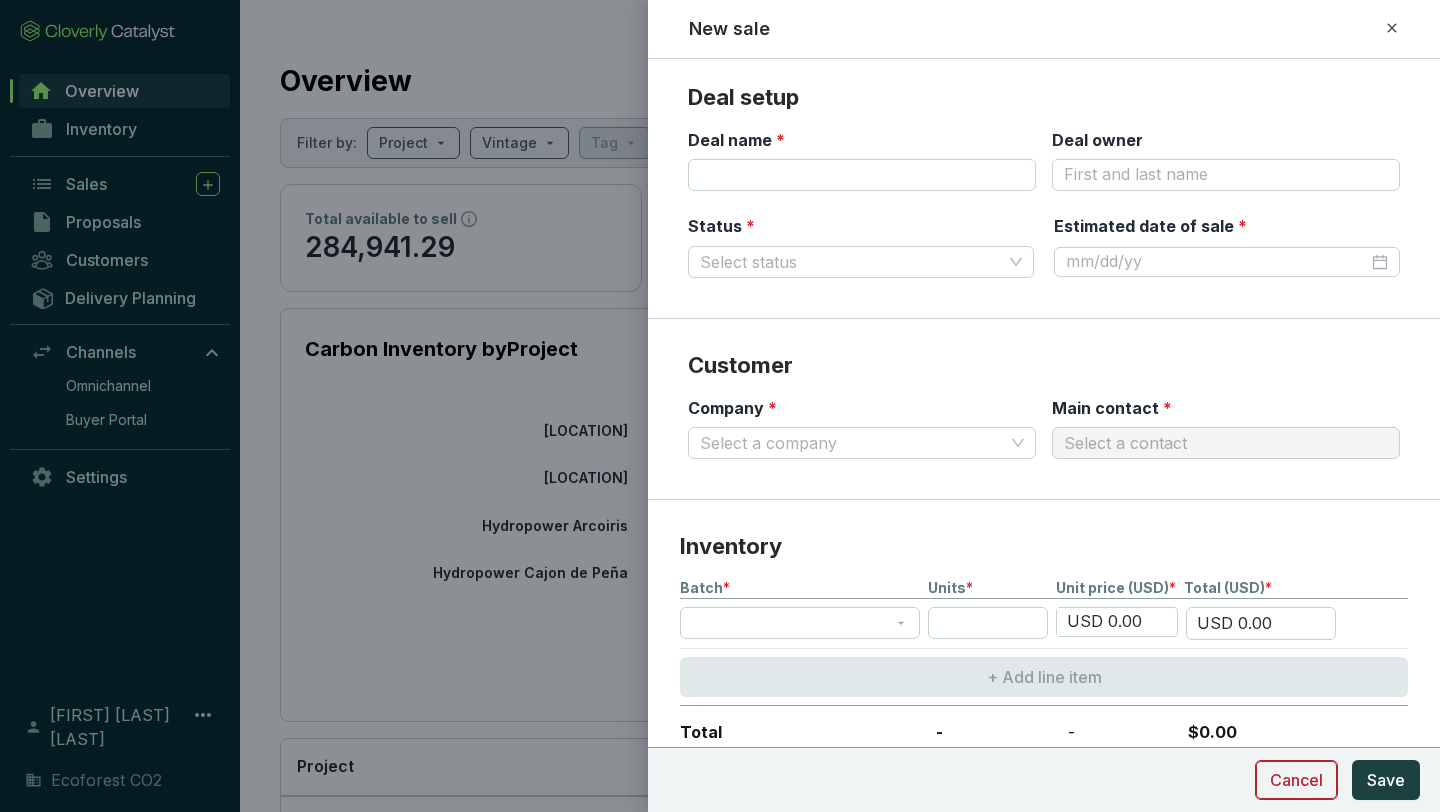 click on "Cancel" at bounding box center (1296, 780) 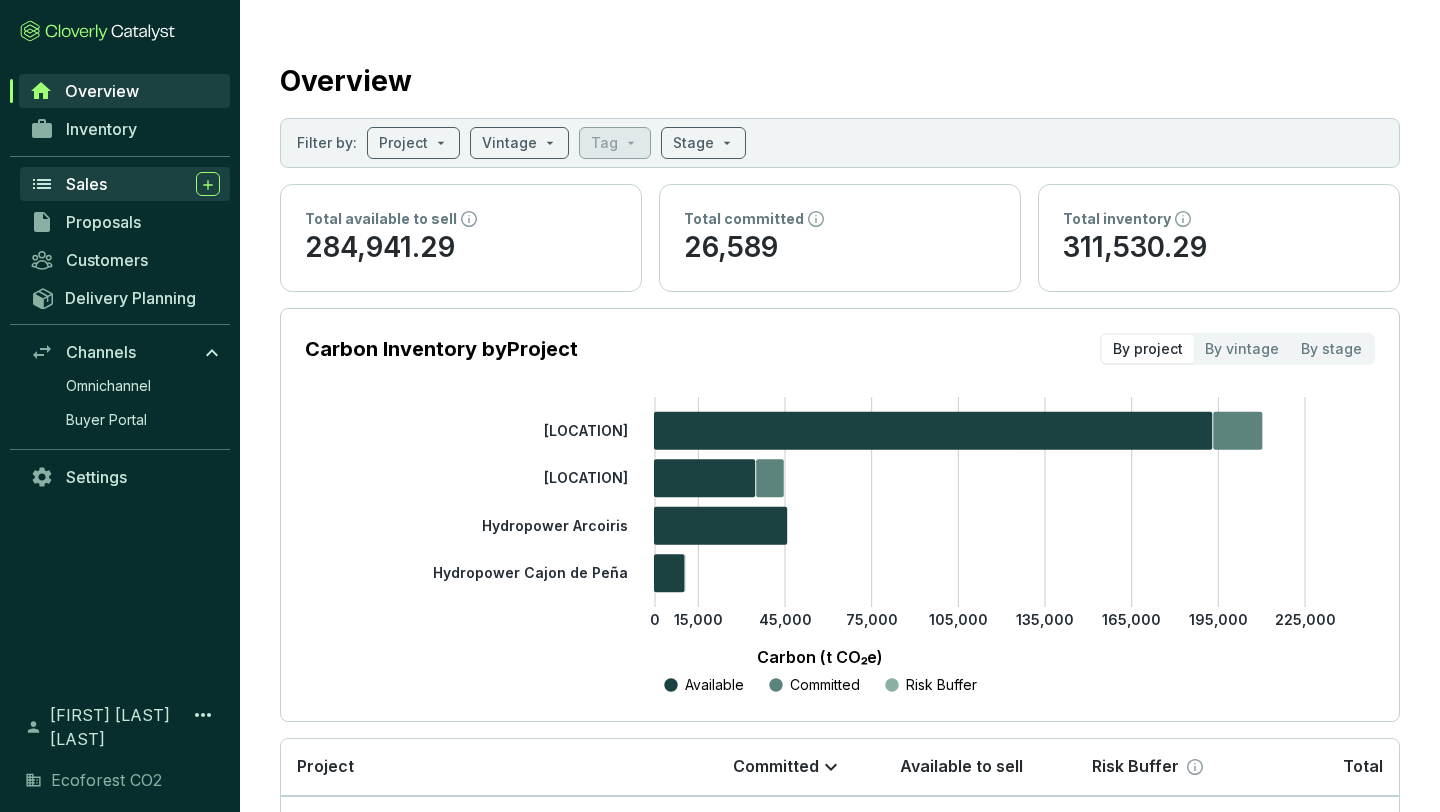 click on "Sales" at bounding box center (86, 184) 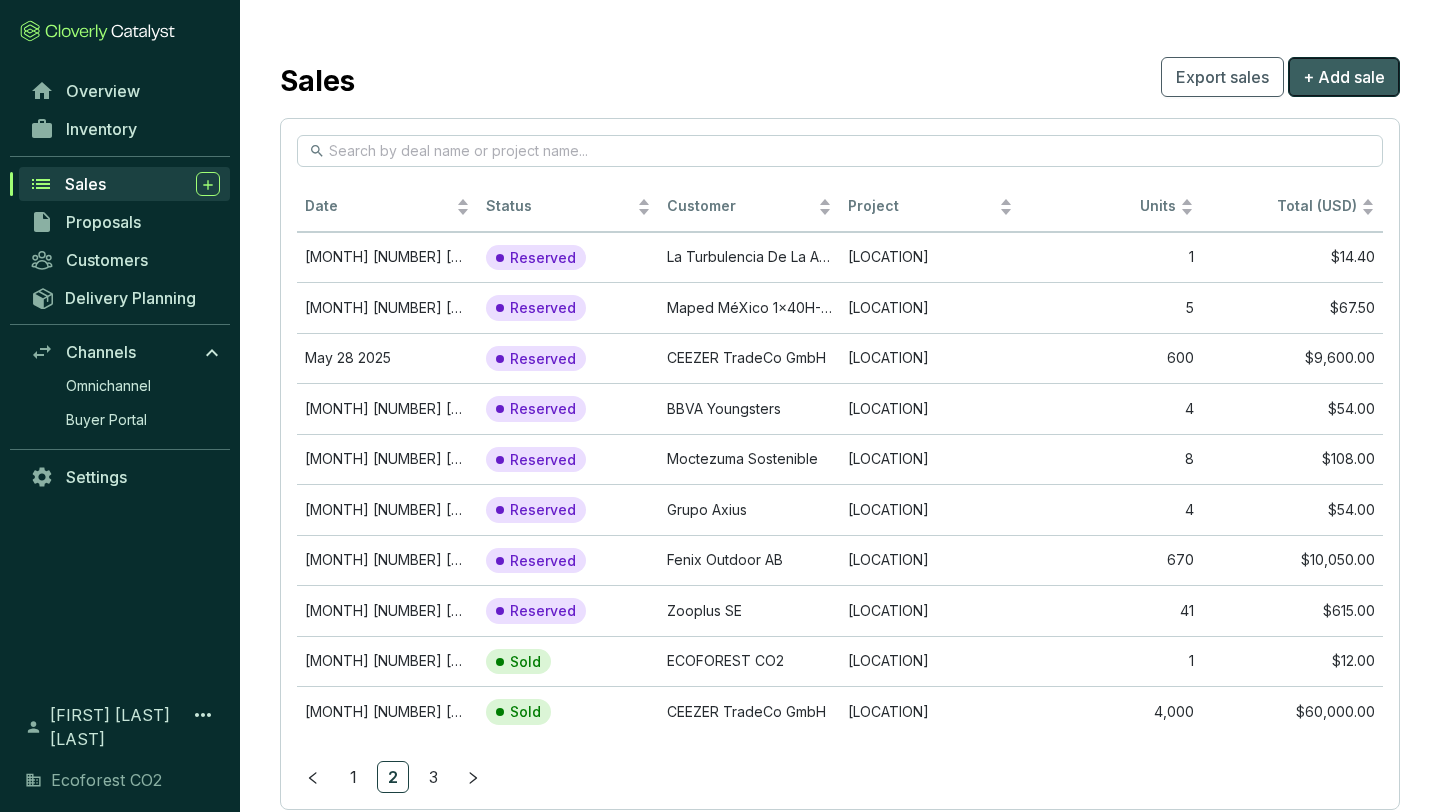 click on "+ Add sale" at bounding box center (1344, 77) 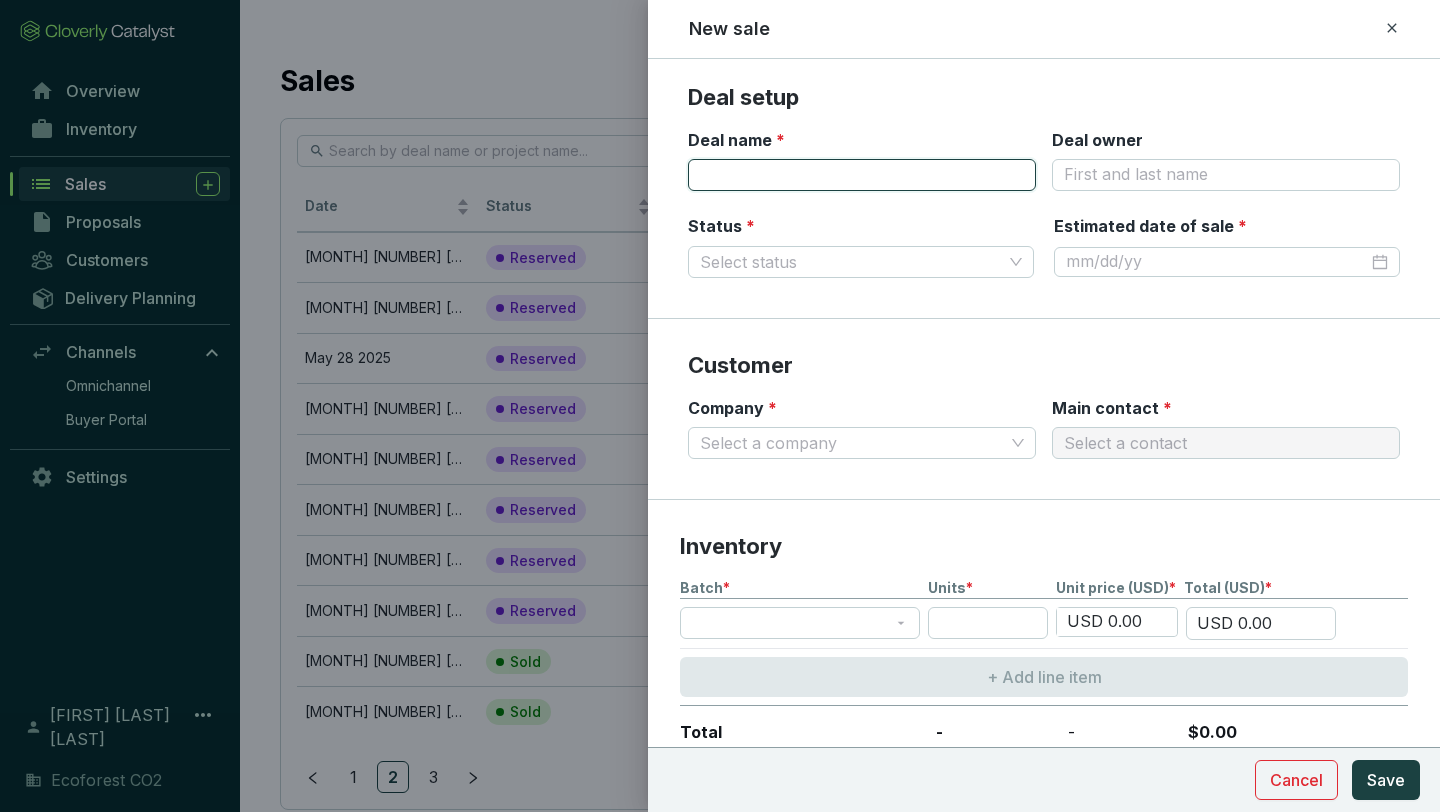 click on "Deal name   *" at bounding box center [862, 175] 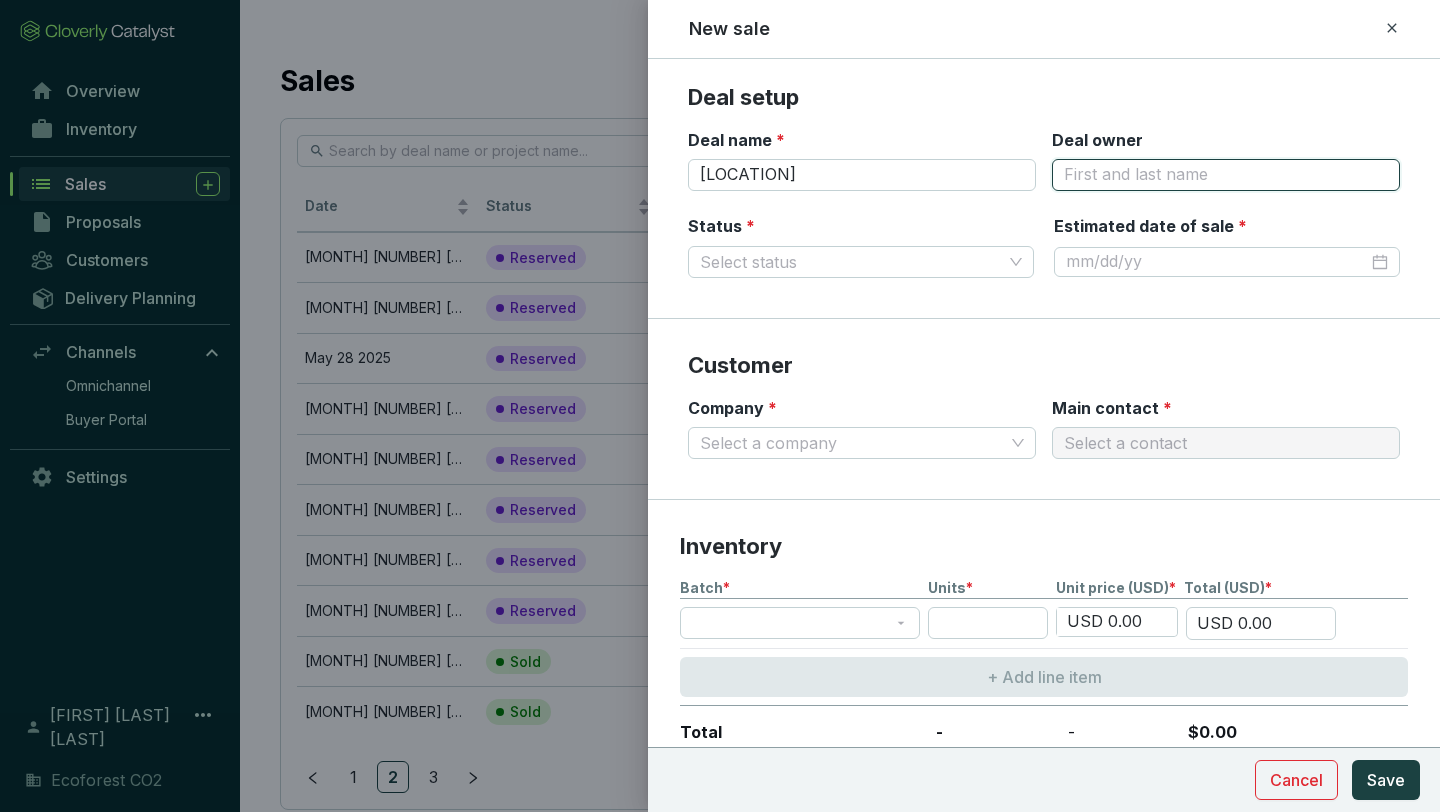 click on "Deal owner" at bounding box center (1226, 175) 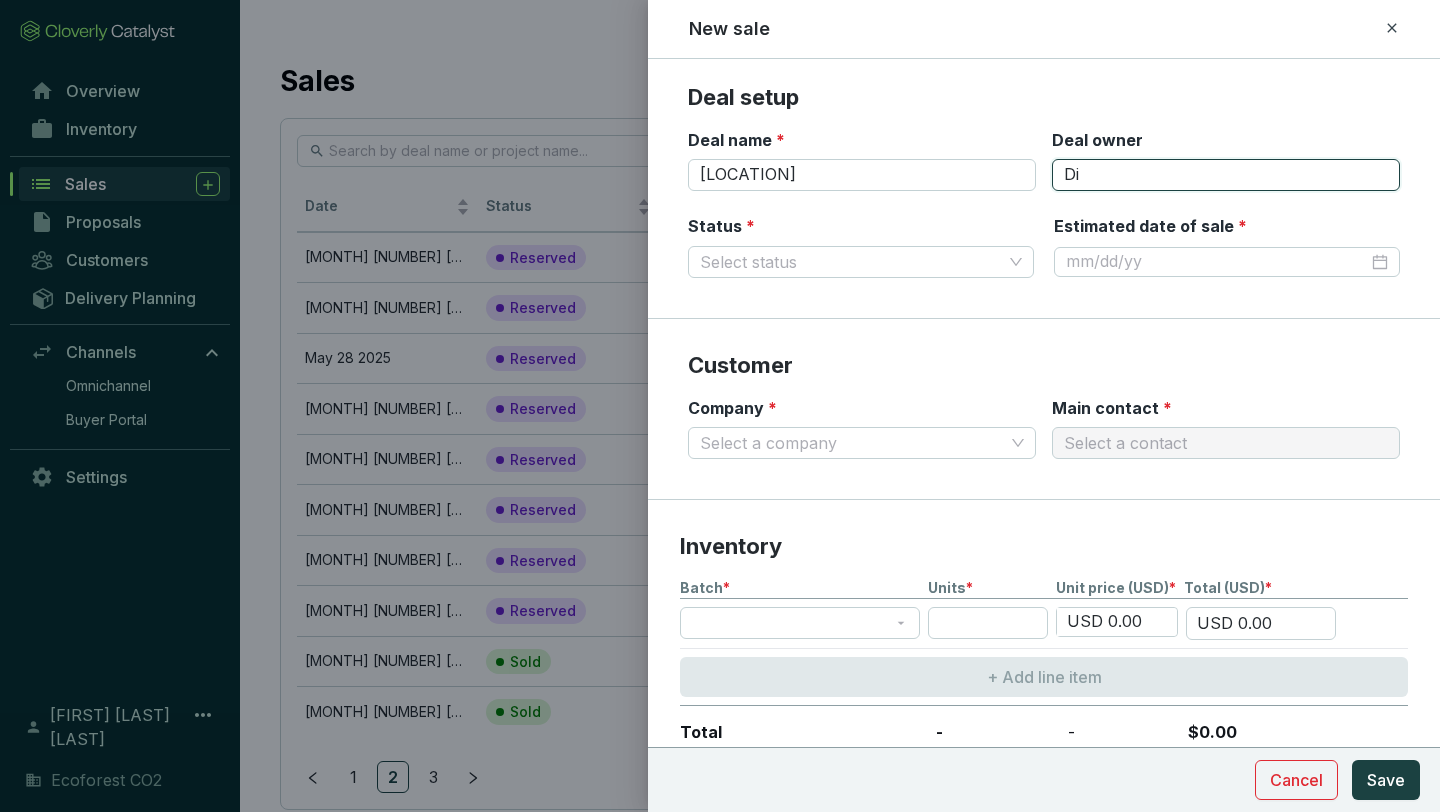 type on "D" 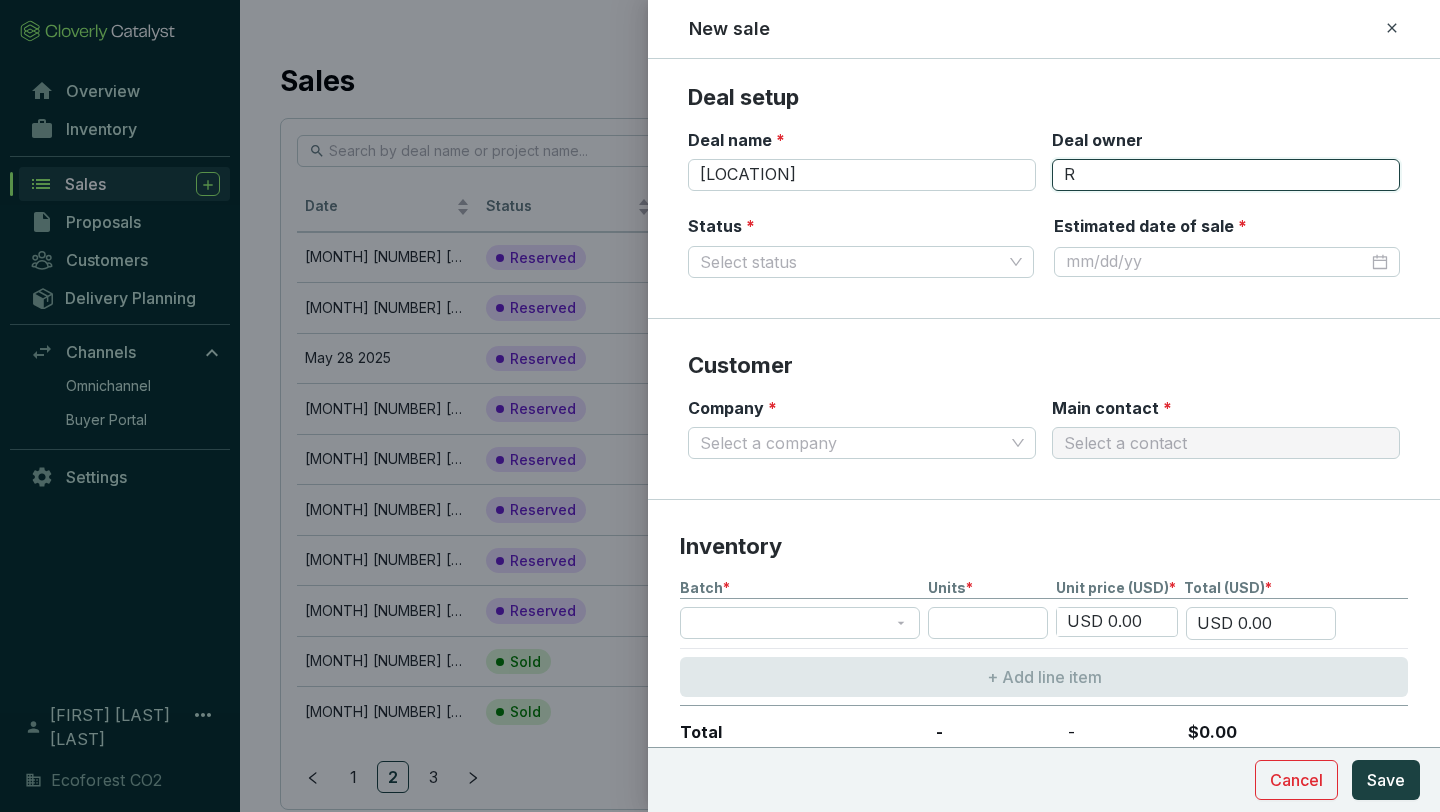 type on "[FIRST]" 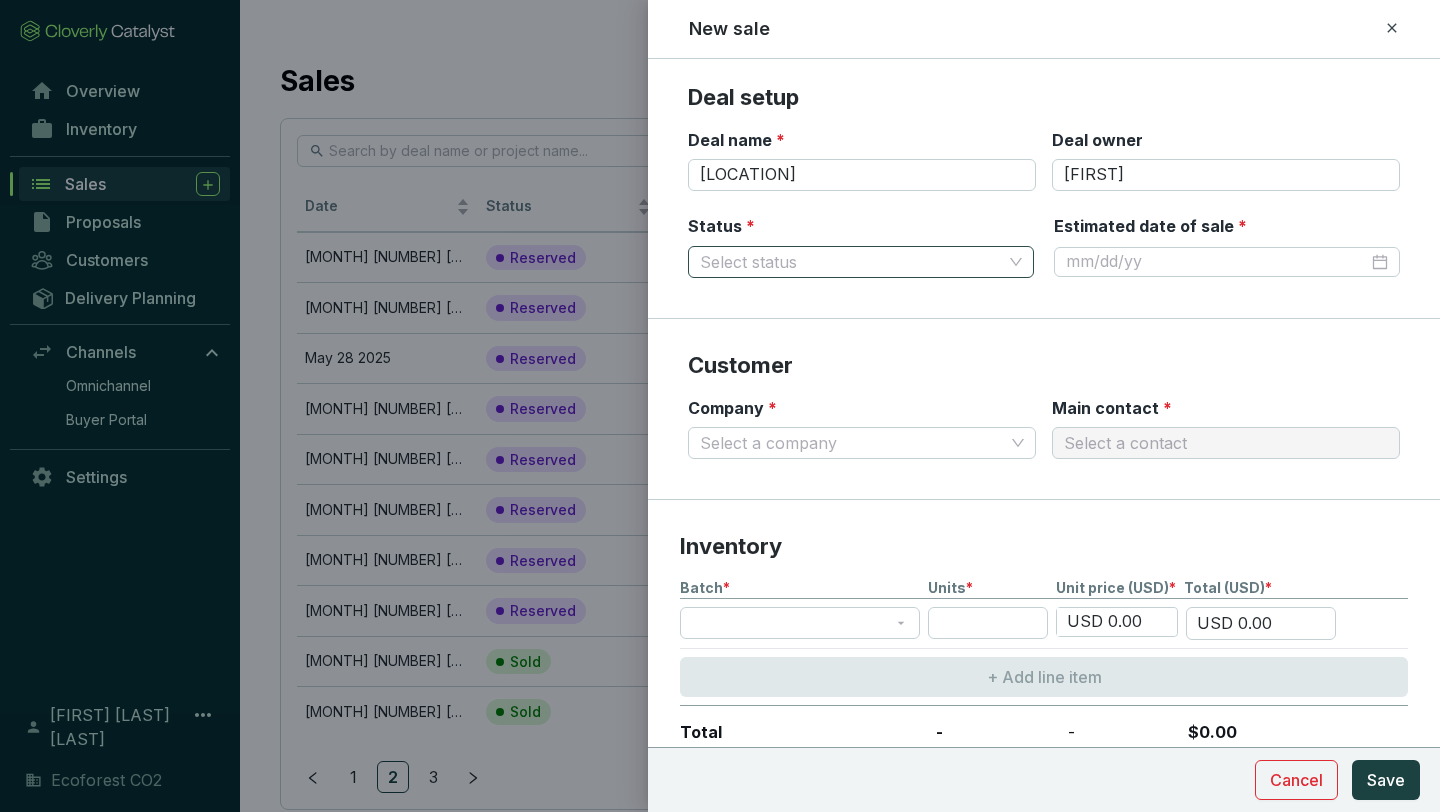 click on "Status   *" at bounding box center (851, 262) 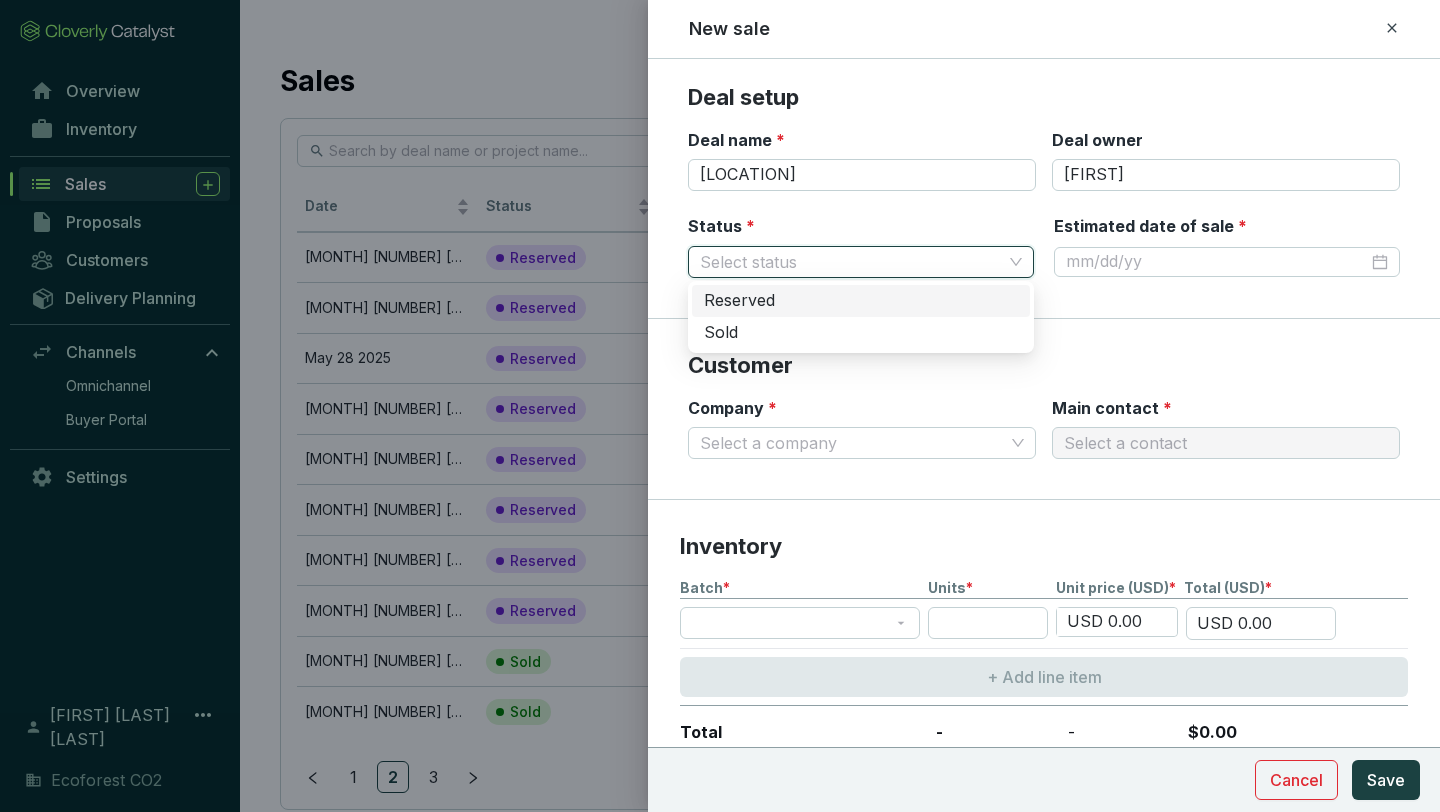 click on "Reserved" at bounding box center [861, 301] 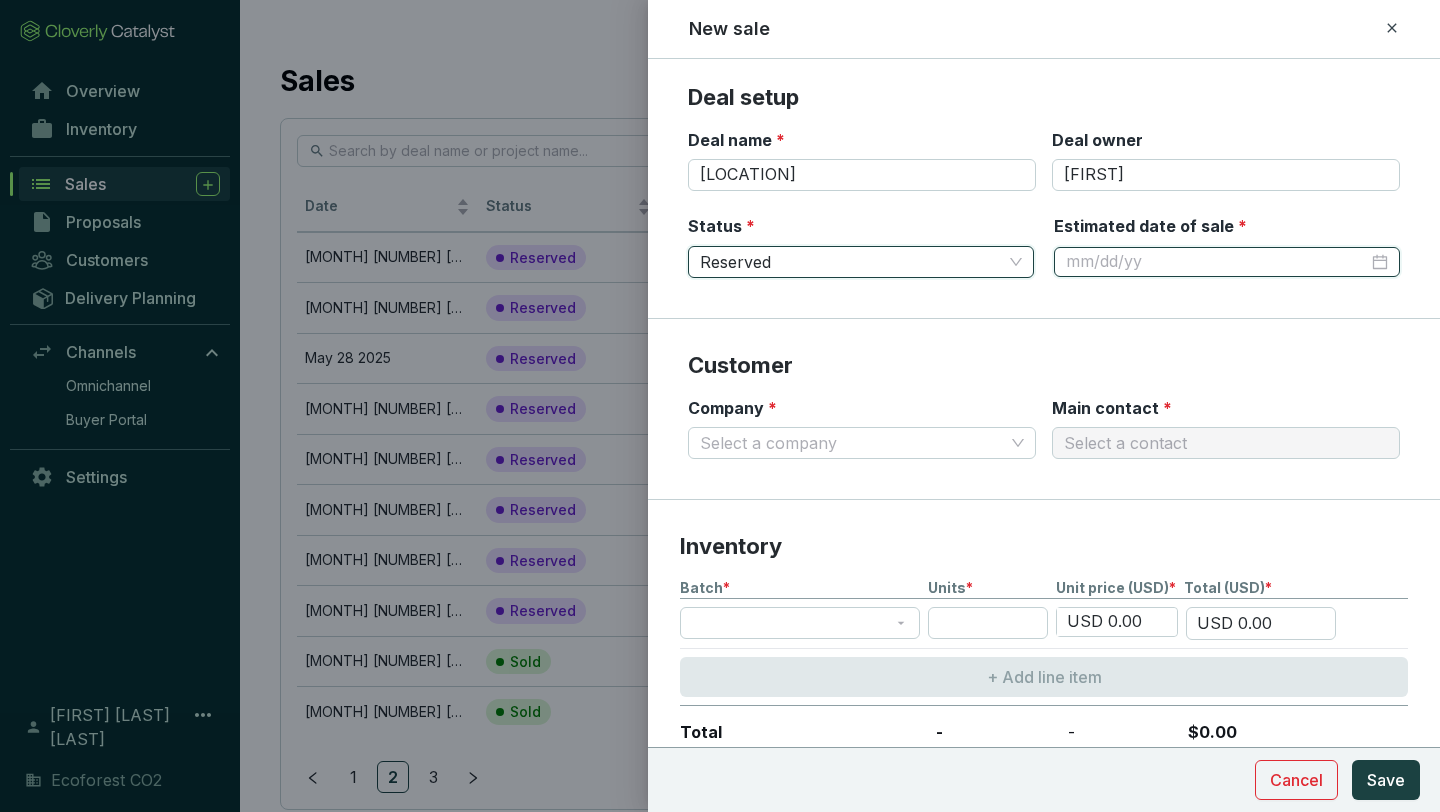 click on "Estimated date of sale   *" at bounding box center [1217, 262] 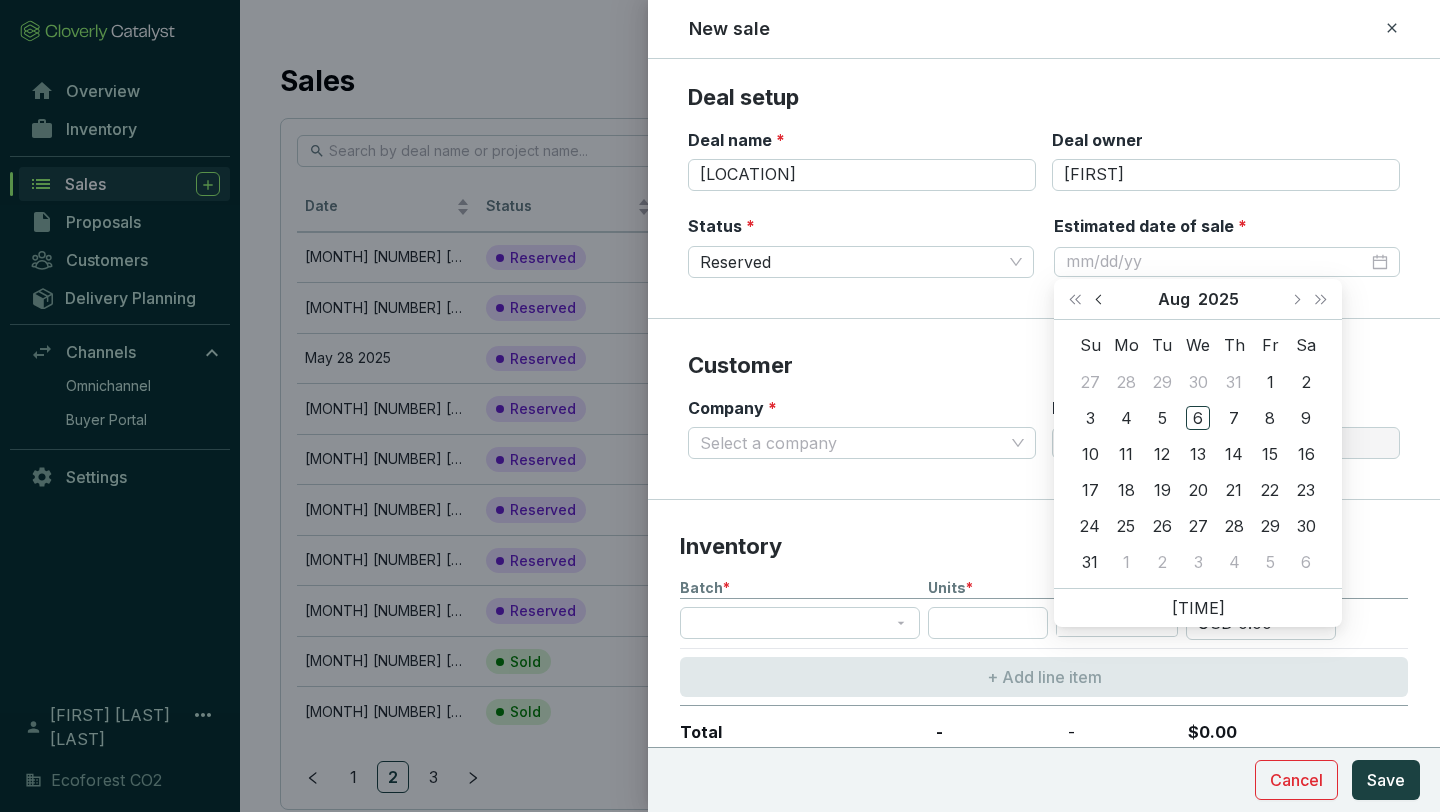click at bounding box center [1100, 299] 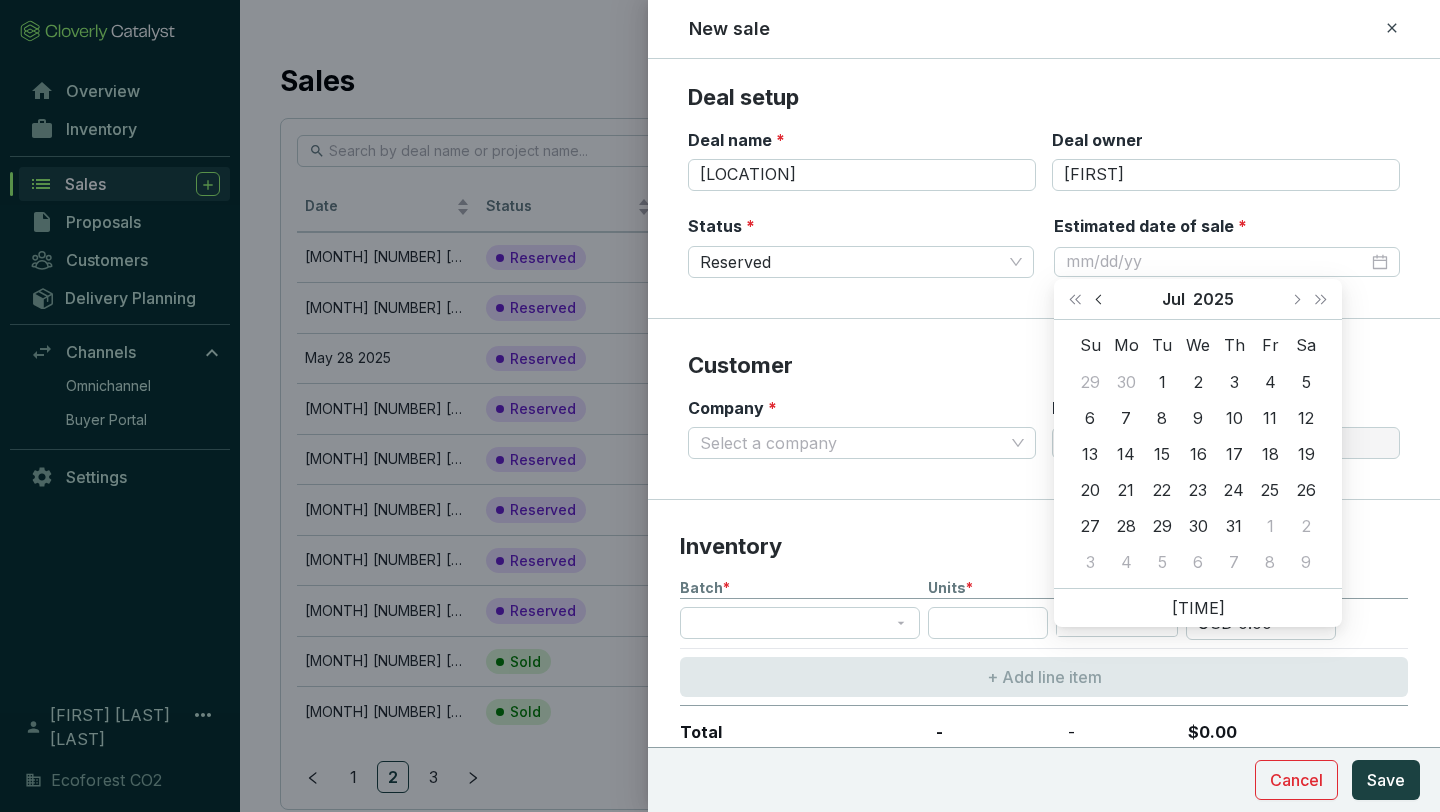 click at bounding box center [1100, 299] 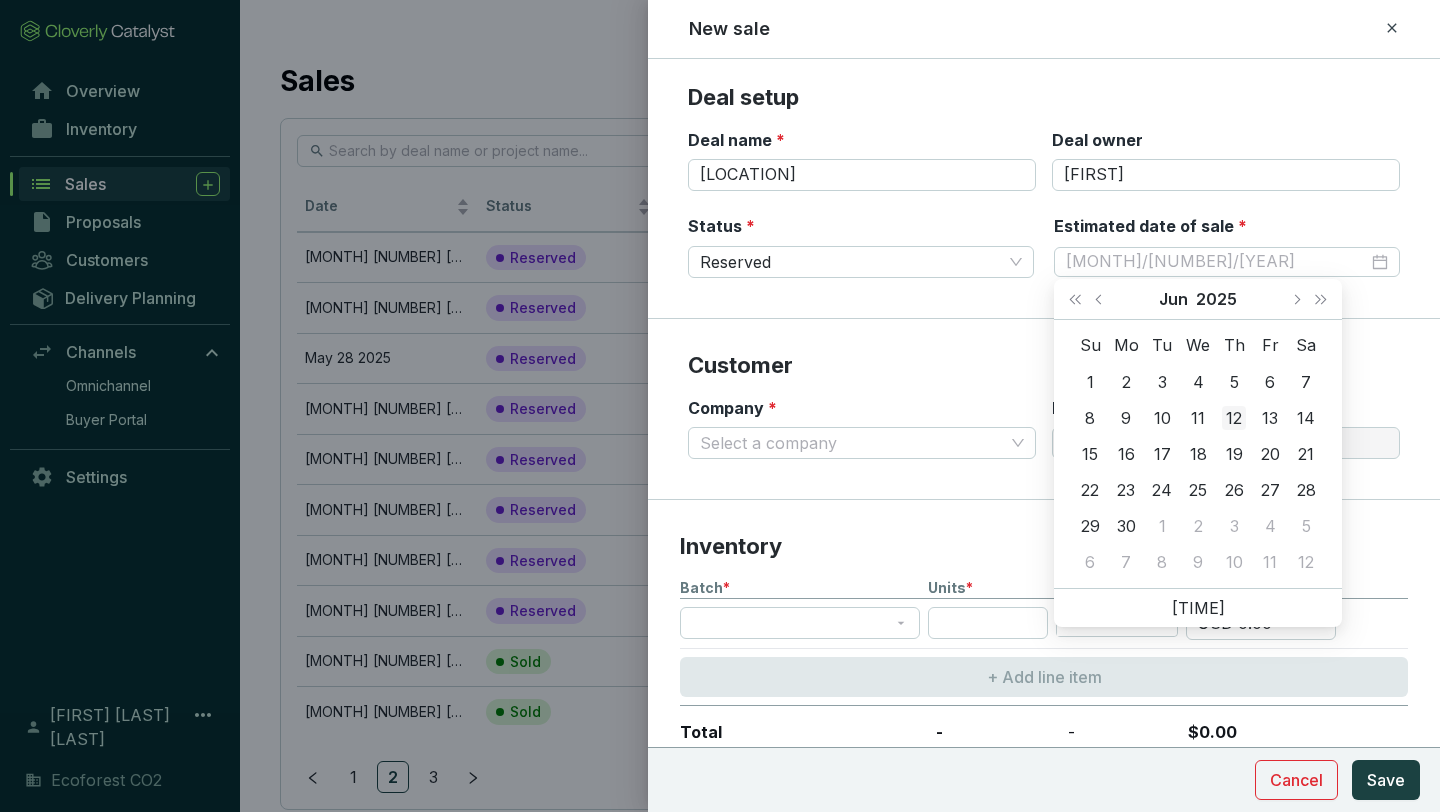 type on "6/12/2025" 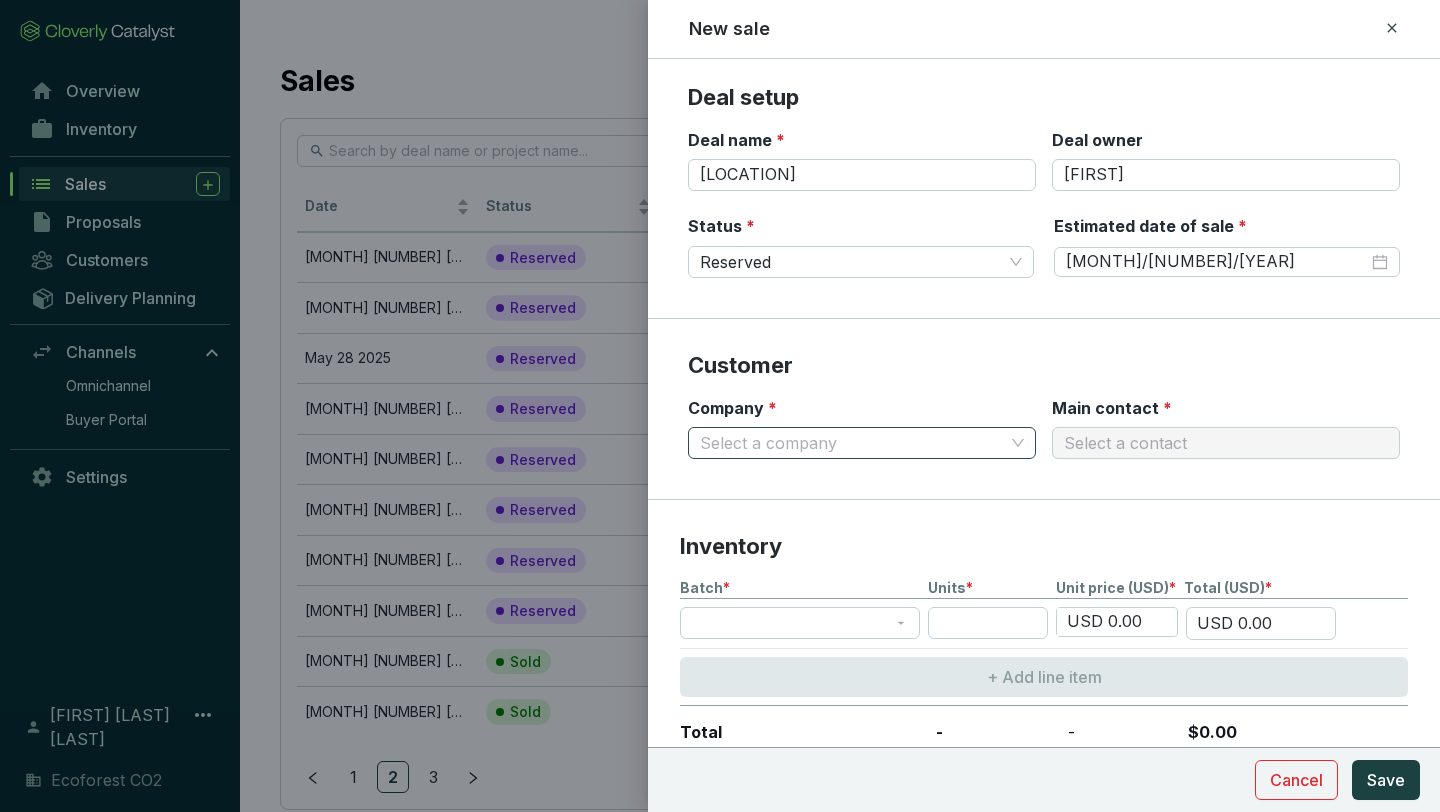 click at bounding box center (862, 443) 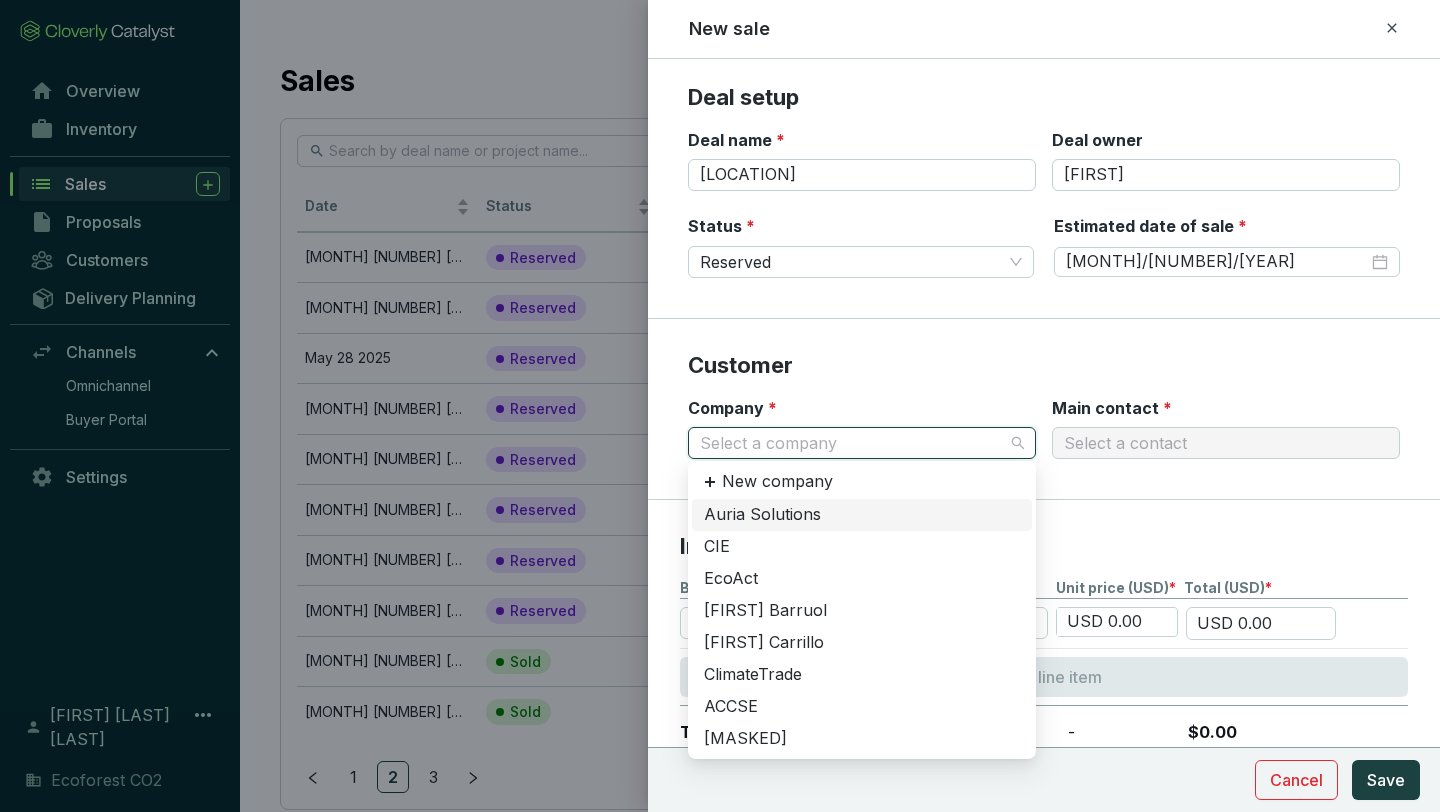 click on "Customer" at bounding box center (1044, 366) 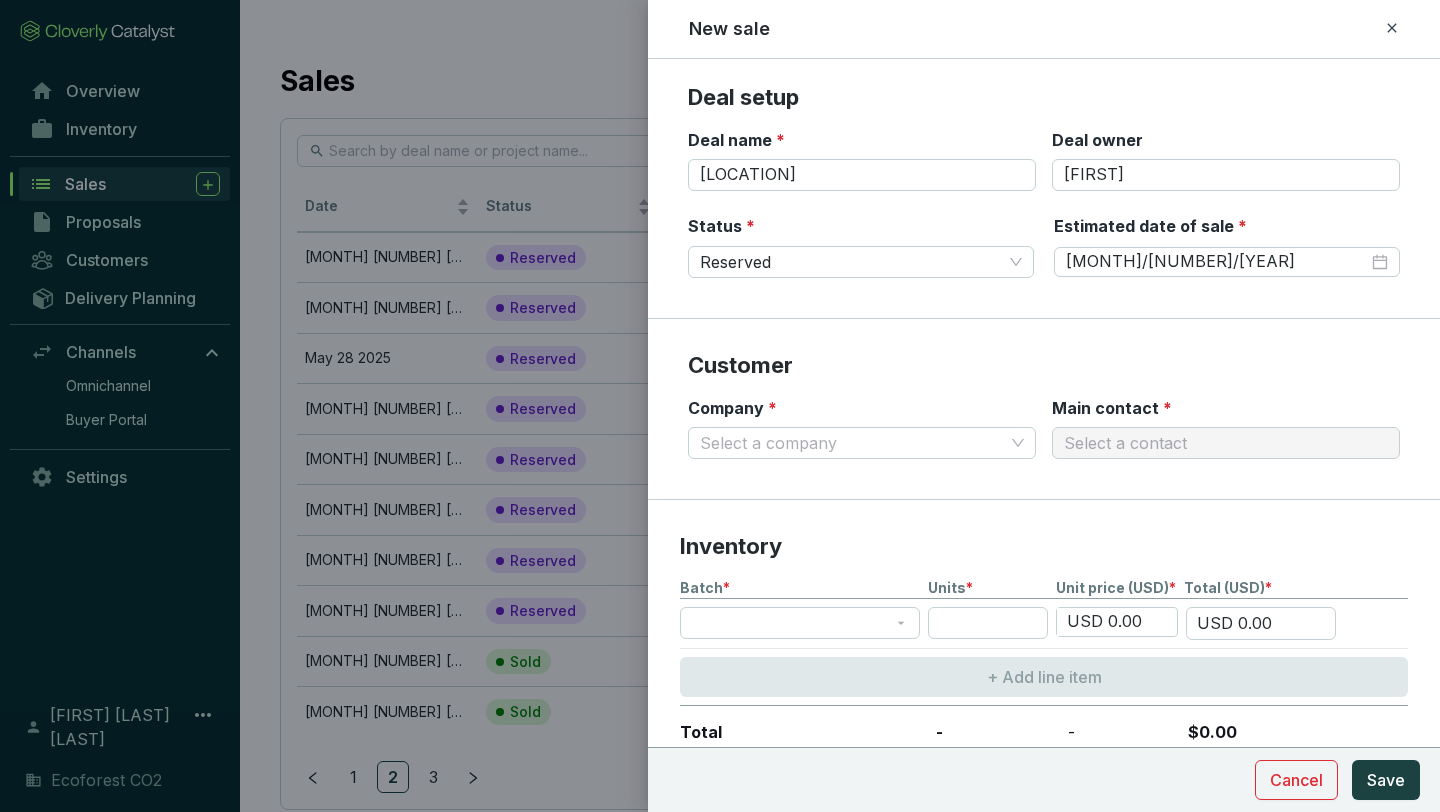 drag, startPoint x: 1160, startPoint y: 32, endPoint x: 963, endPoint y: 37, distance: 197.06345 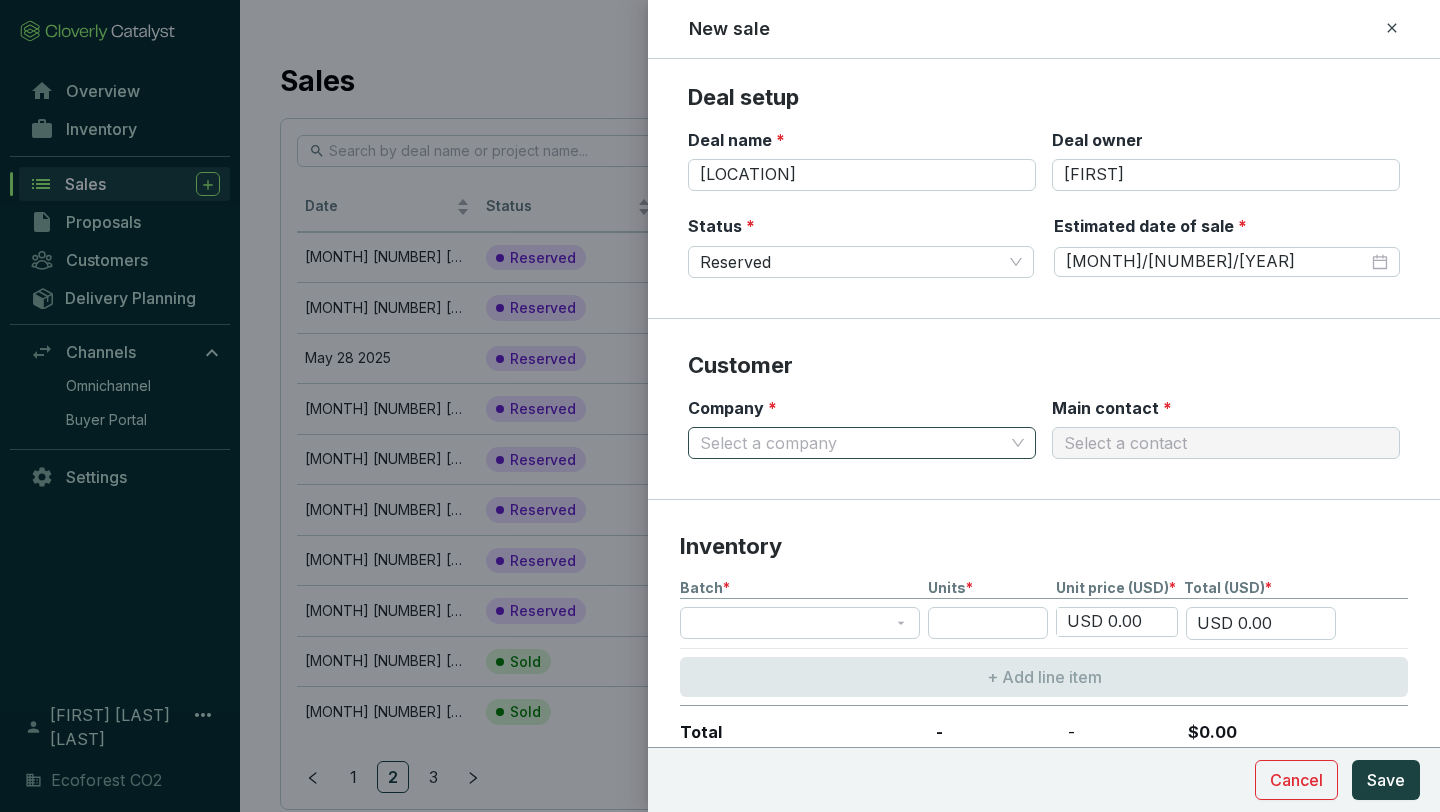 click on "Company   *" at bounding box center (852, 443) 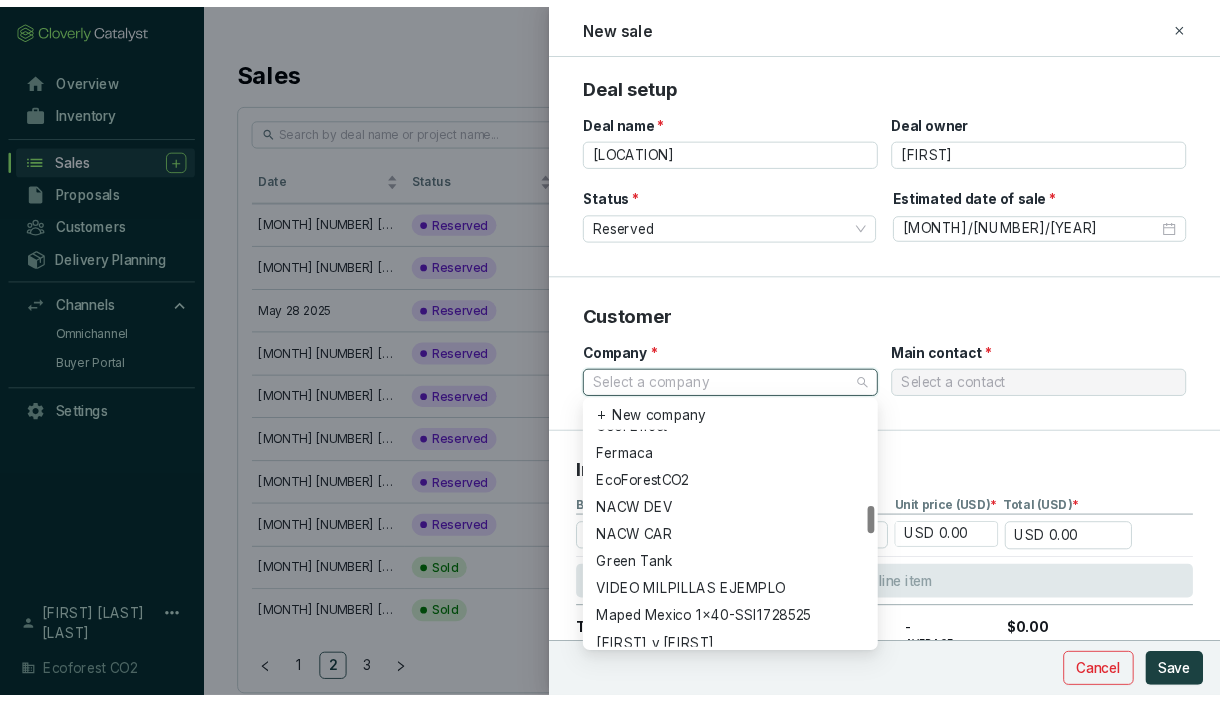 scroll, scrollTop: 0, scrollLeft: 0, axis: both 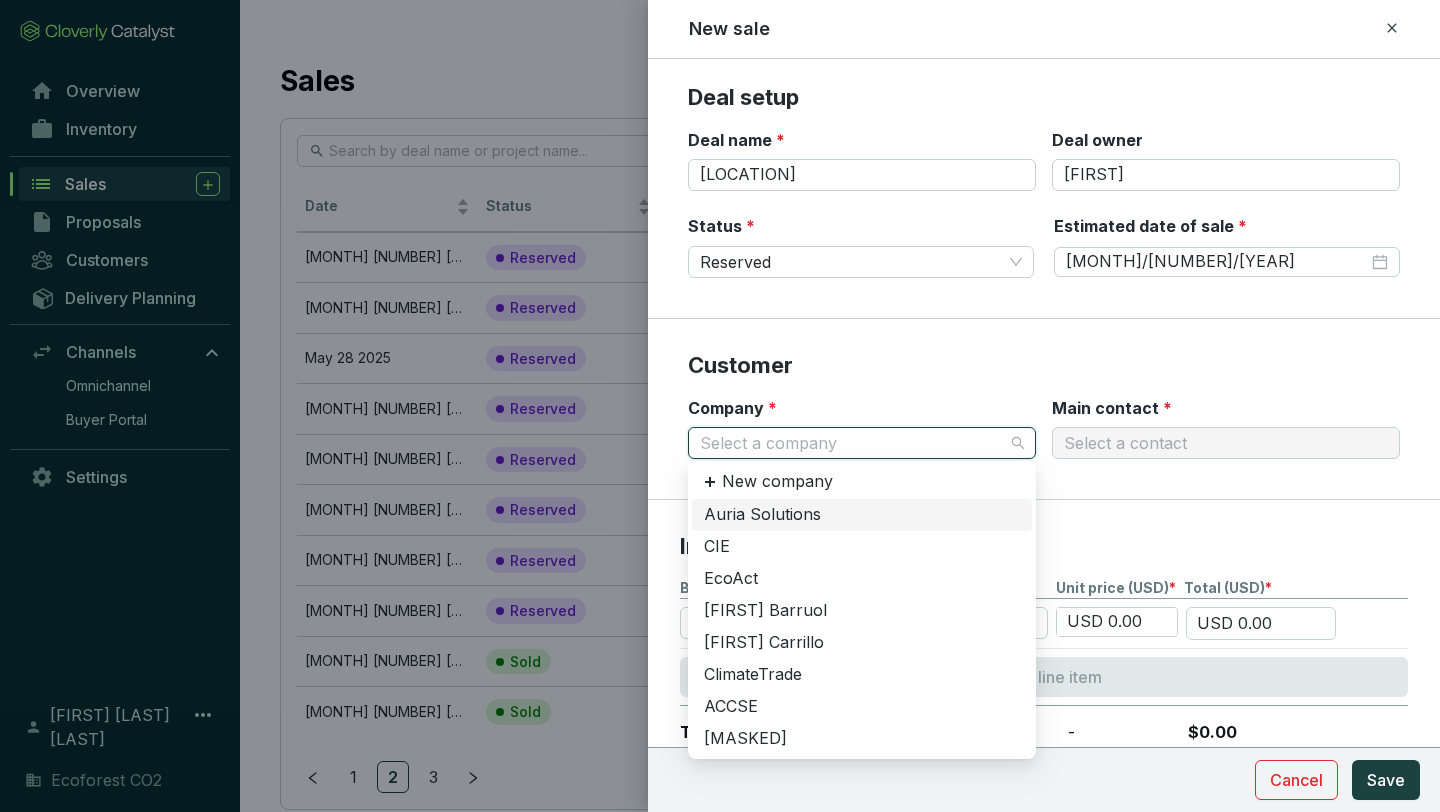 click on "Customer Company   * Select a company Main contact   * Select a contact" at bounding box center [1044, 409] 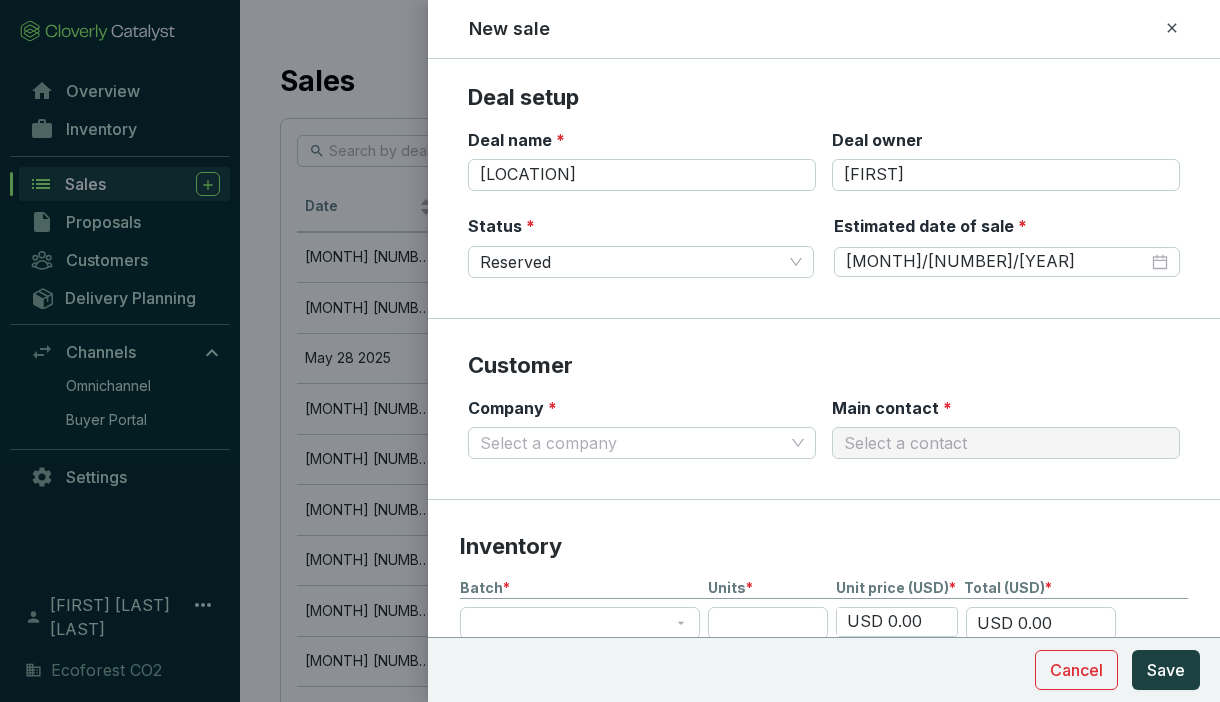click 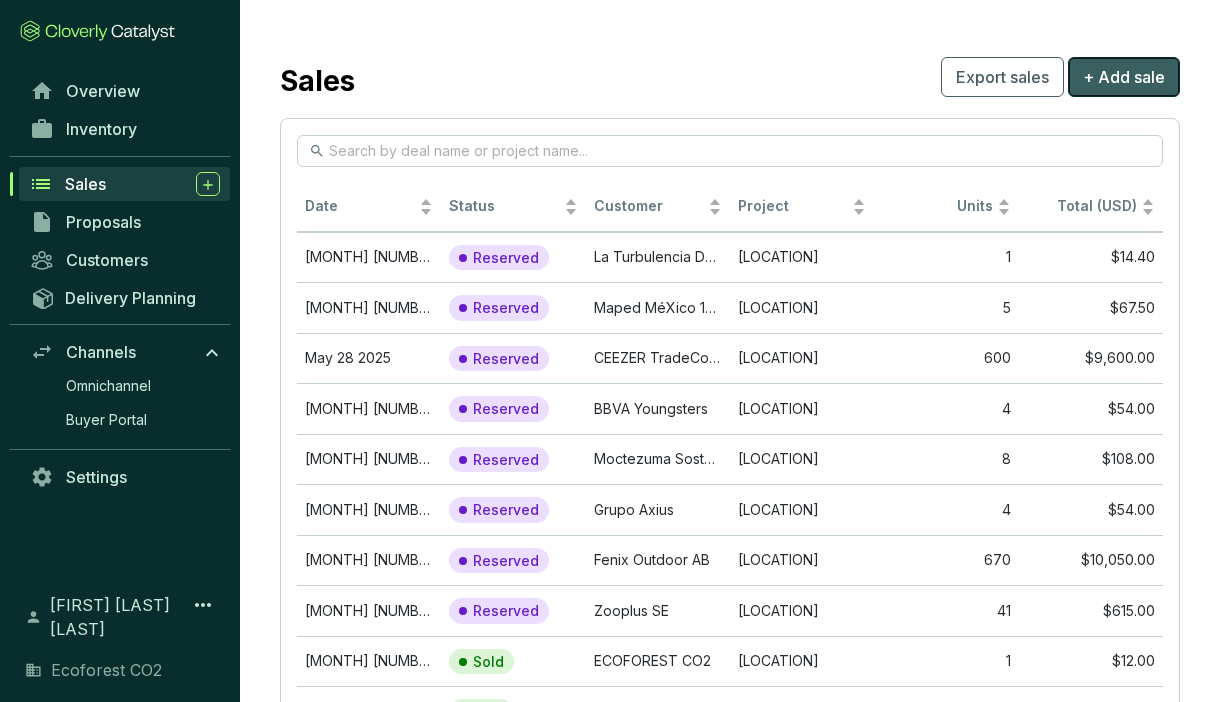 click on "+ Add sale" at bounding box center (1124, 77) 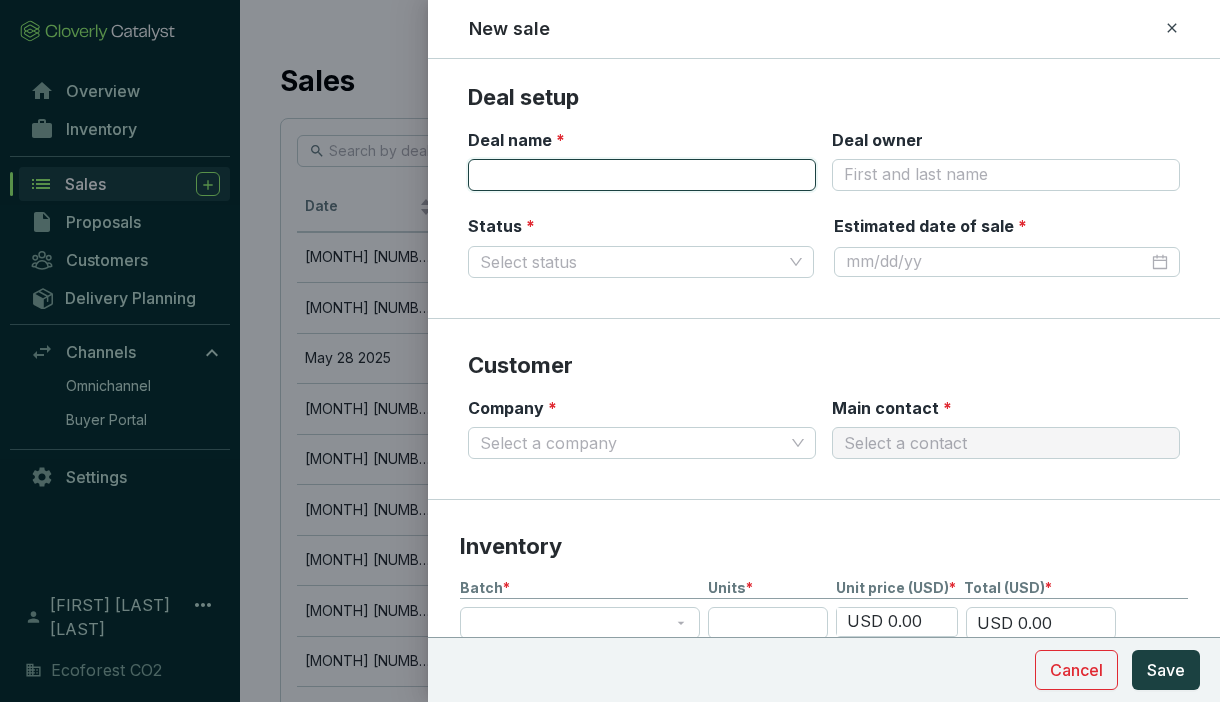 click on "Deal name   *" at bounding box center [642, 175] 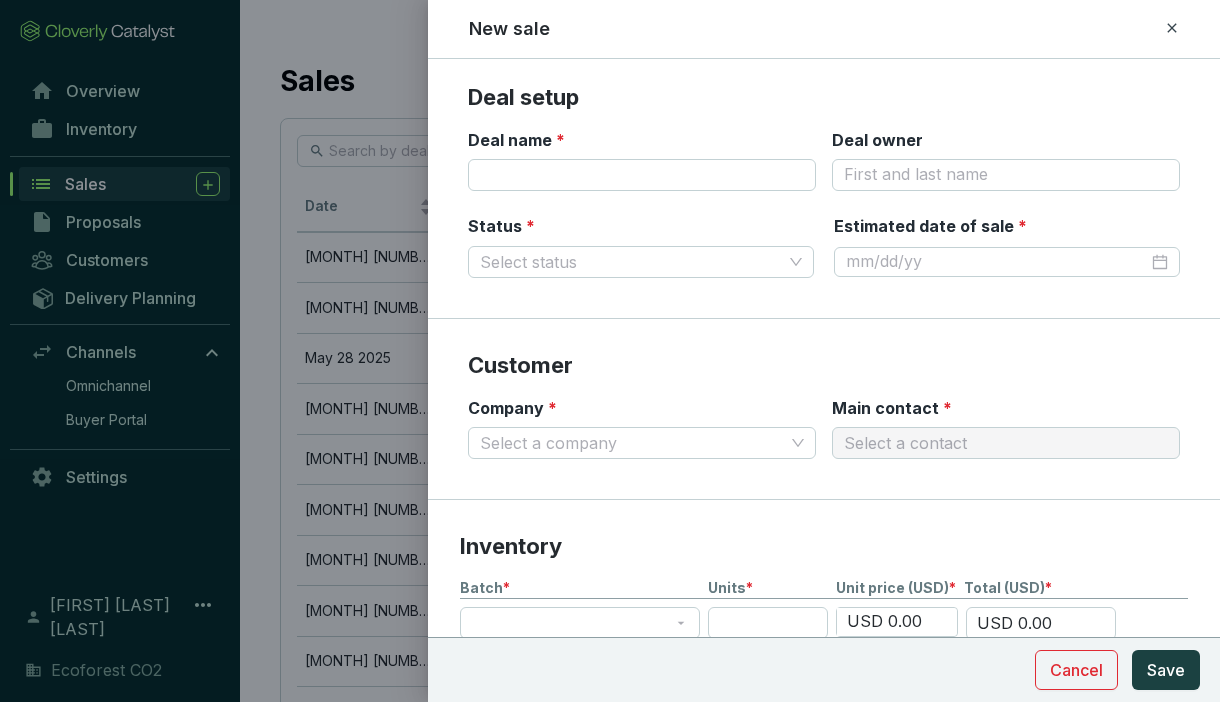 click on "Deal setup" at bounding box center (824, 98) 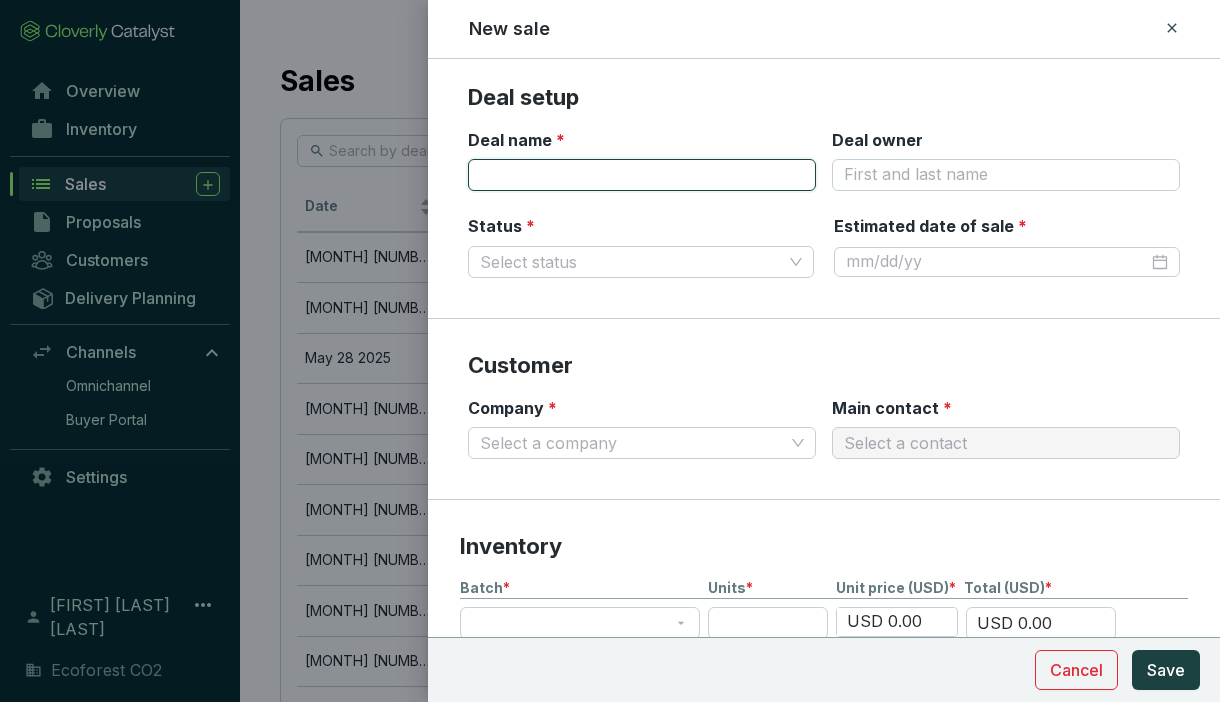 click on "Deal name   *" at bounding box center (642, 175) 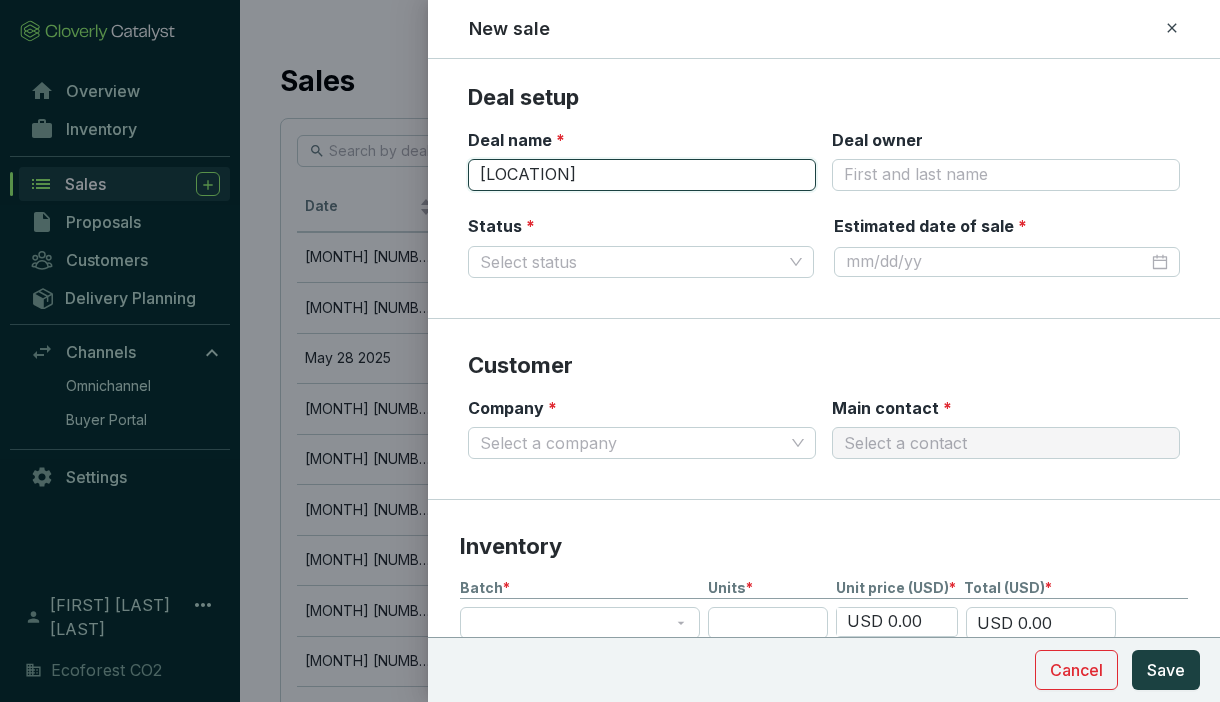 click on "[COMMUNITY] [NAME] [NAME] [NAME]" at bounding box center [642, 175] 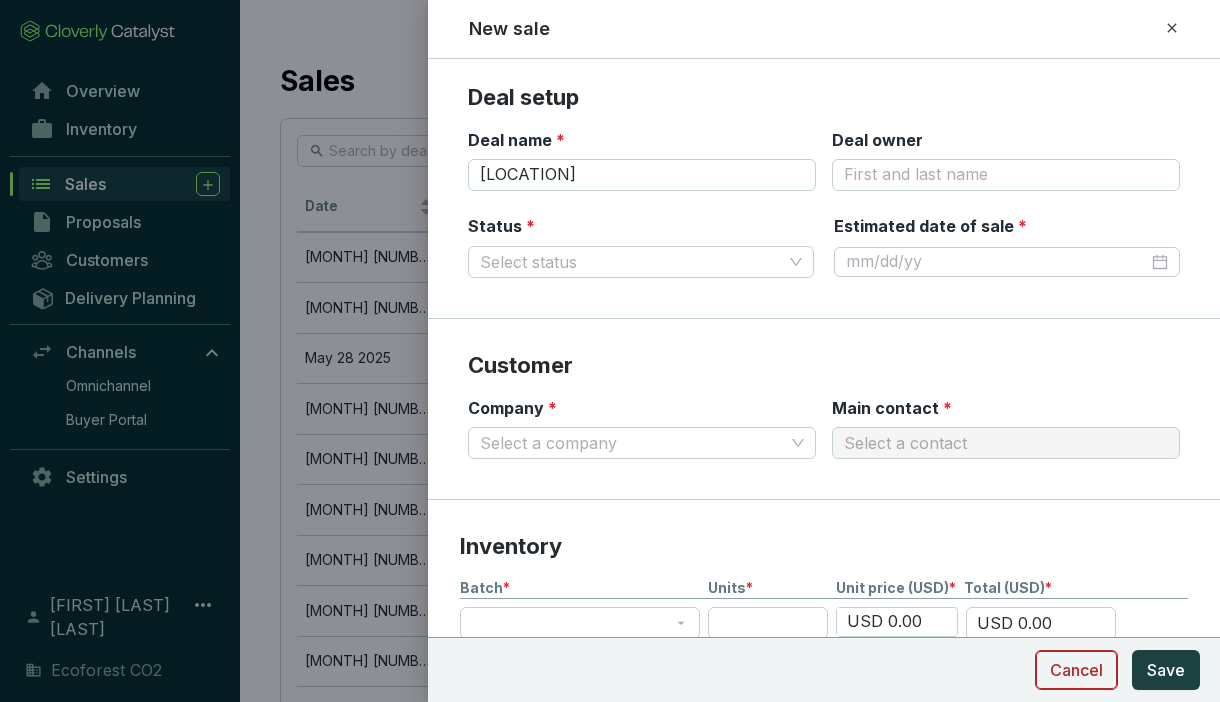 click on "Cancel" at bounding box center (1076, 670) 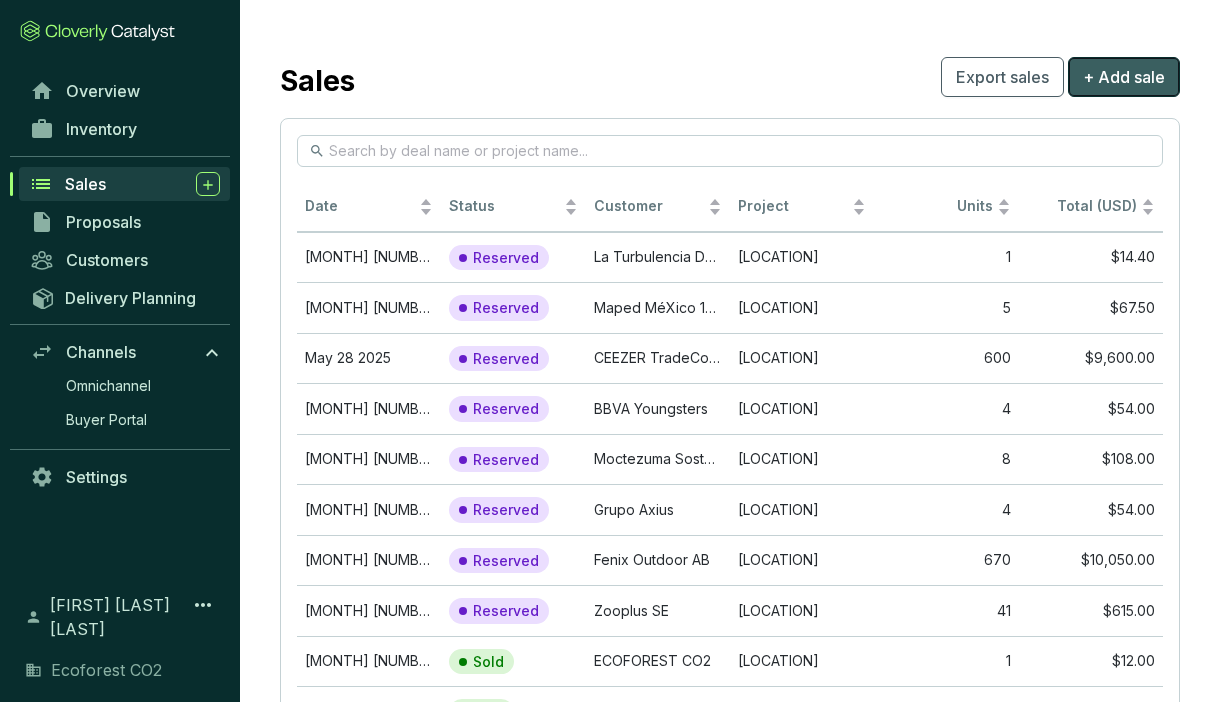 click on "+ Add sale" at bounding box center (1124, 77) 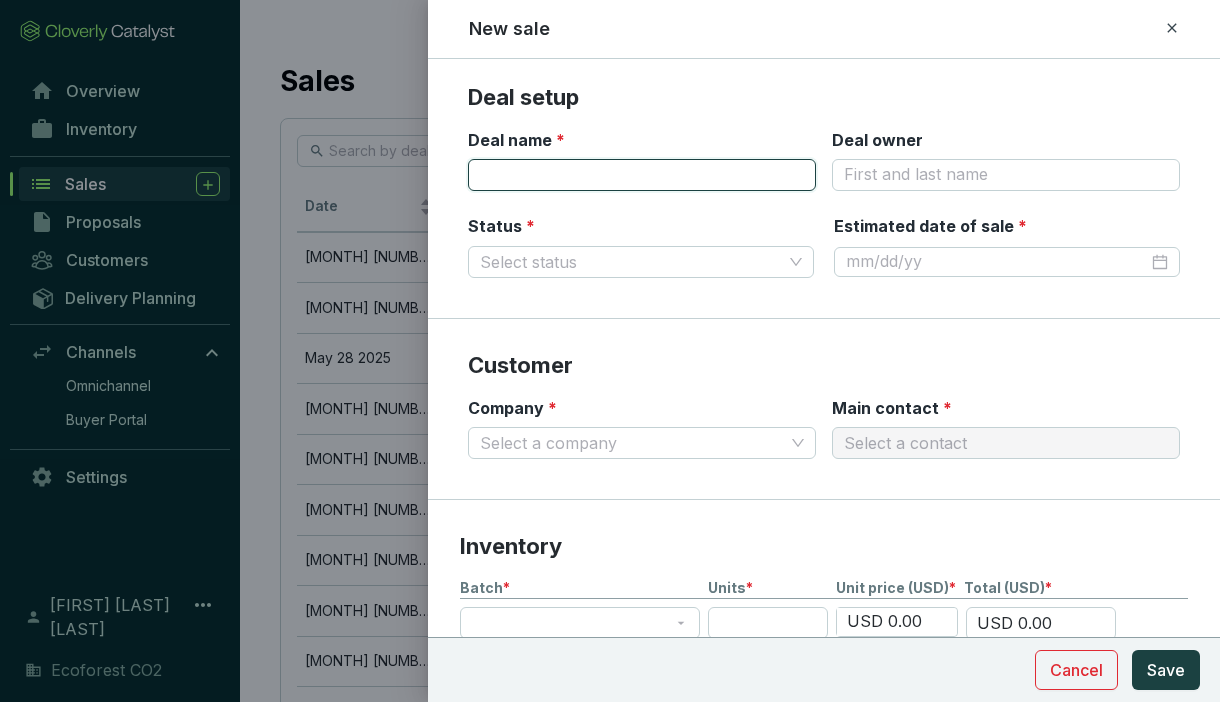 click on "Deal name   *" at bounding box center (642, 175) 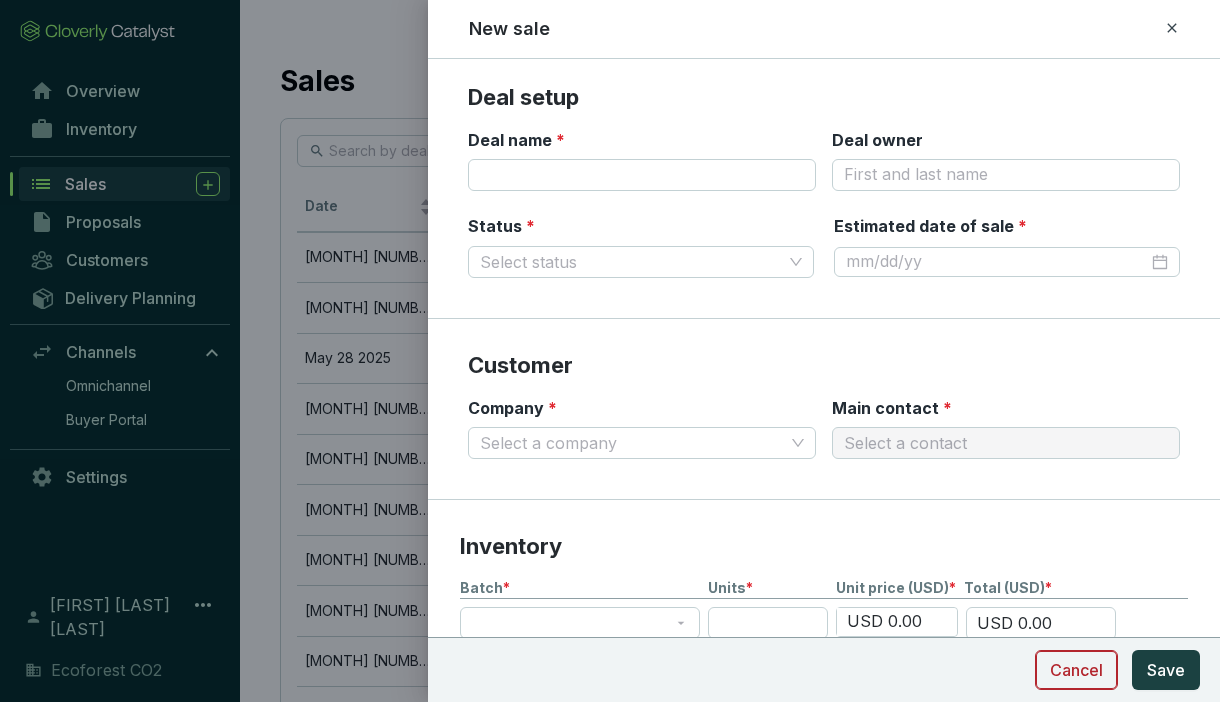 click on "Cancel" at bounding box center (1076, 670) 